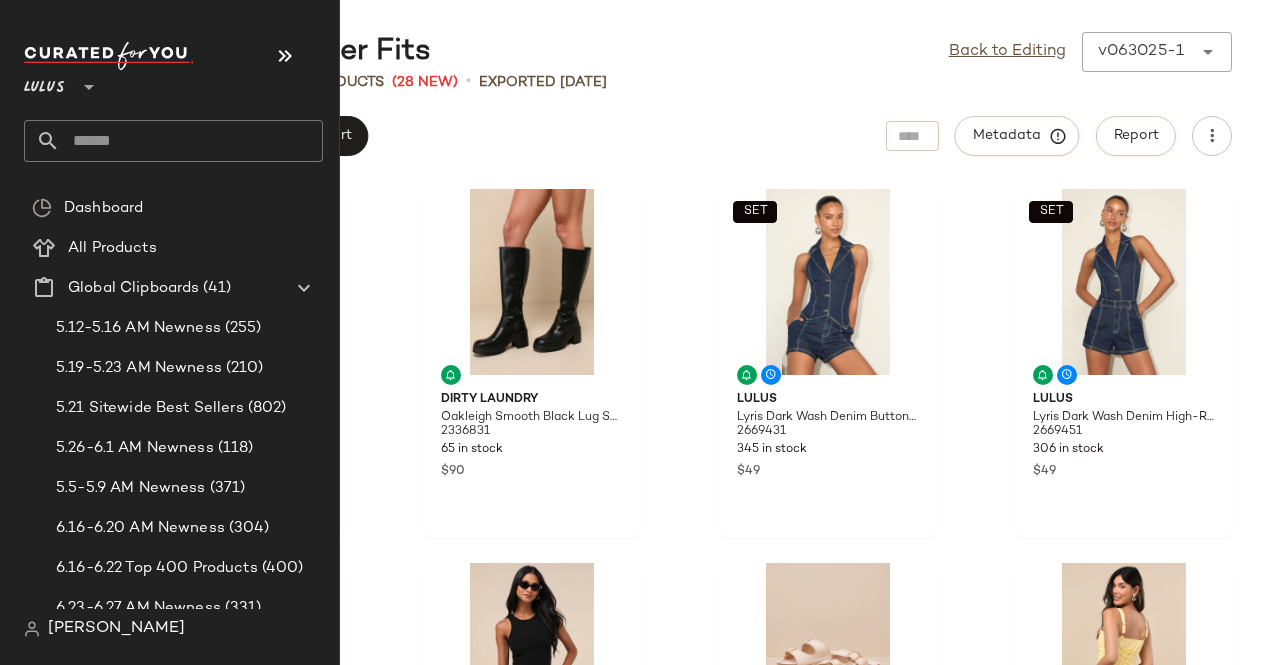 scroll, scrollTop: 0, scrollLeft: 0, axis: both 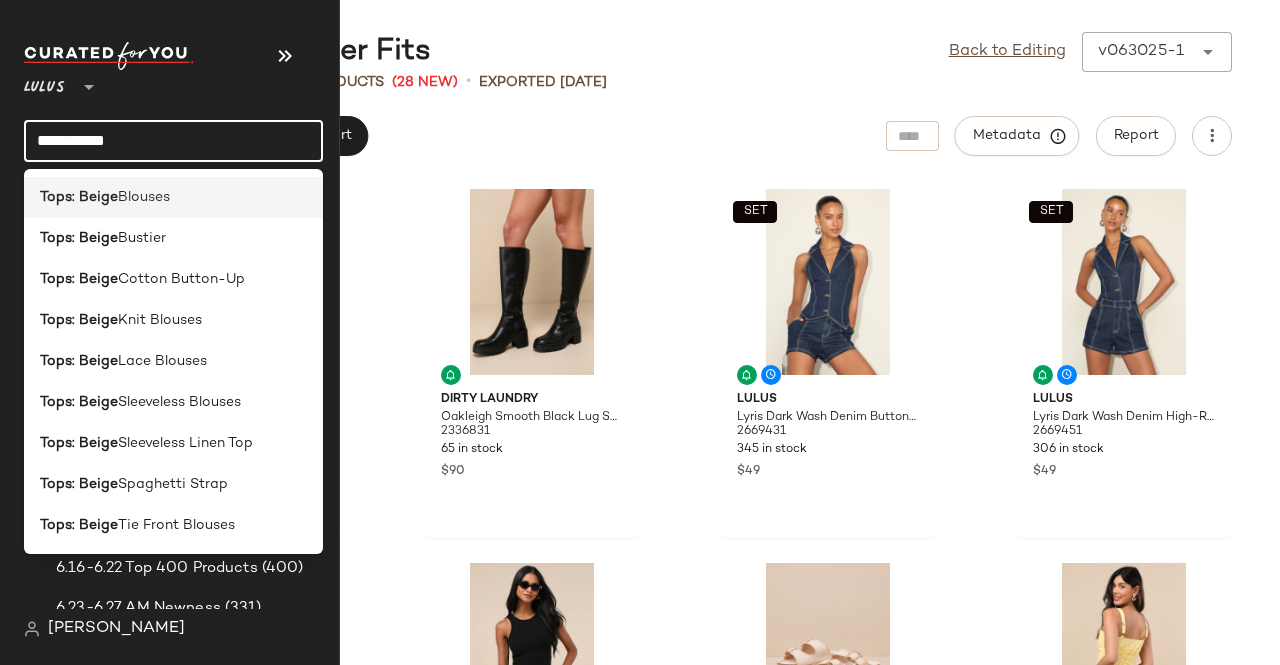 type on "**********" 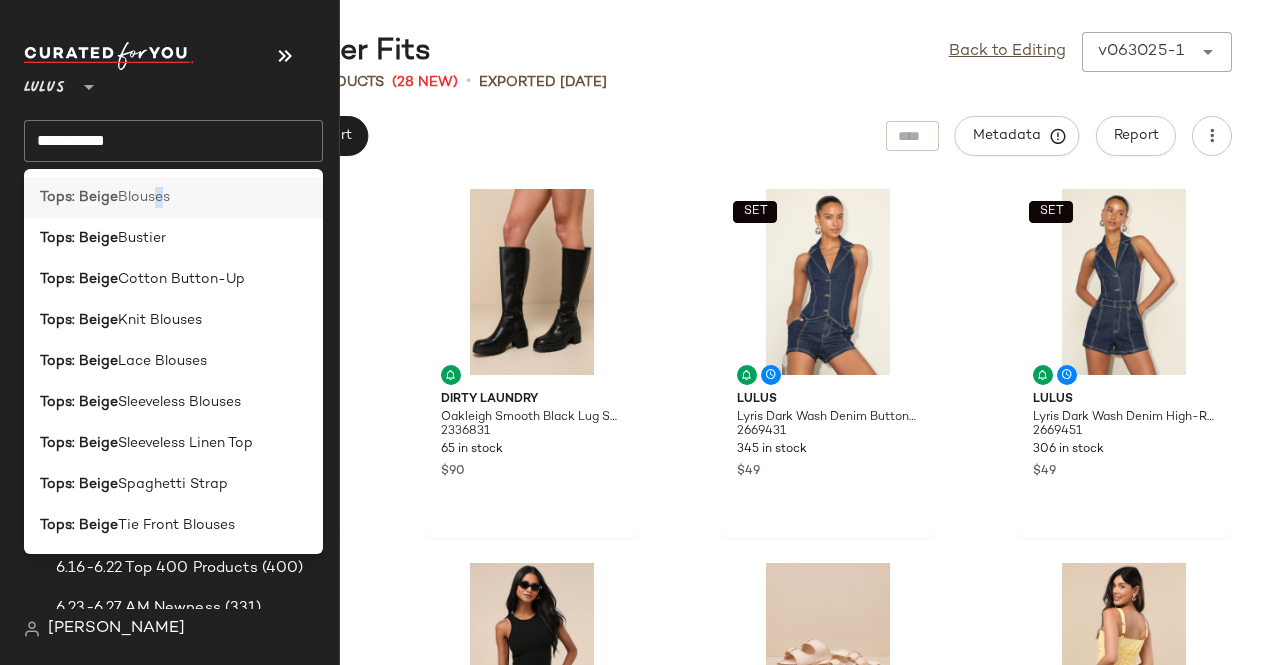 click on "Tops: Beige  Blouses" 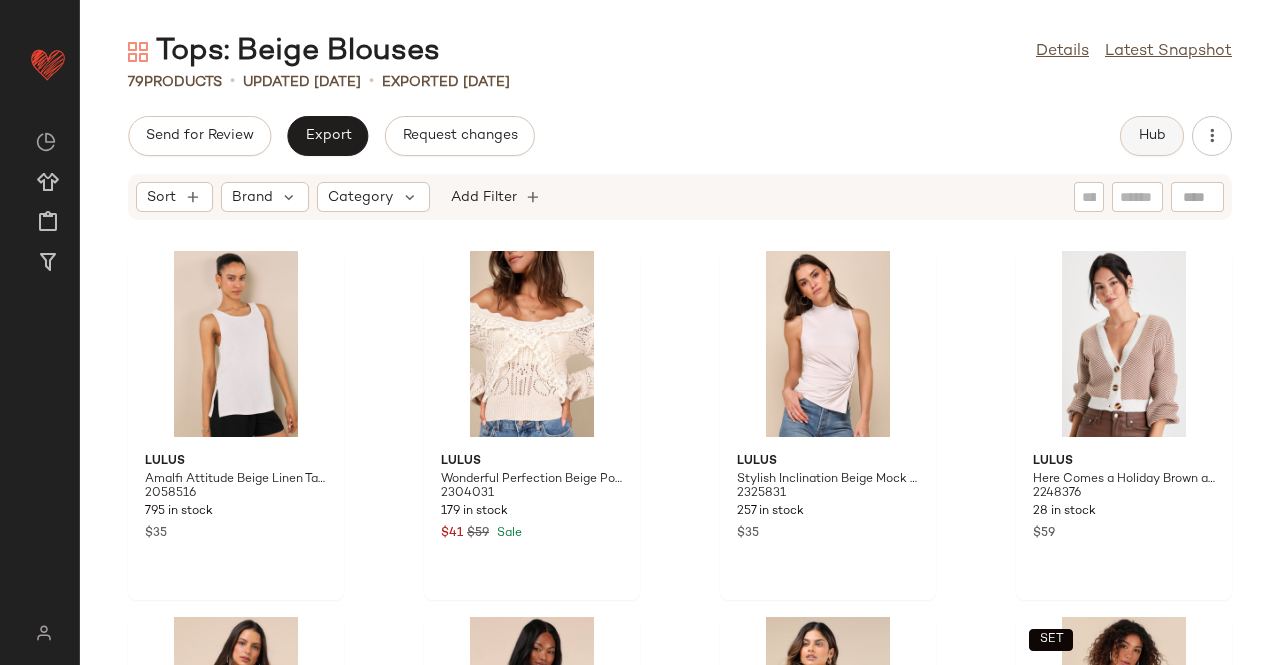 click on "Hub" 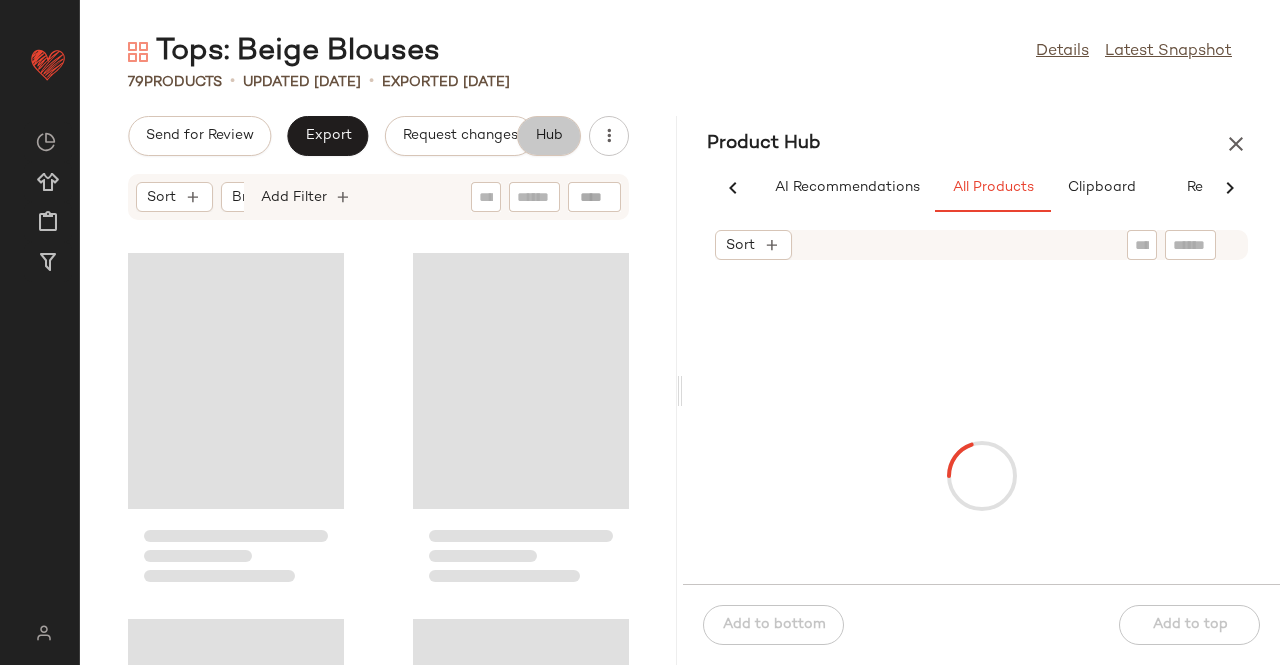 scroll, scrollTop: 0, scrollLeft: 62, axis: horizontal 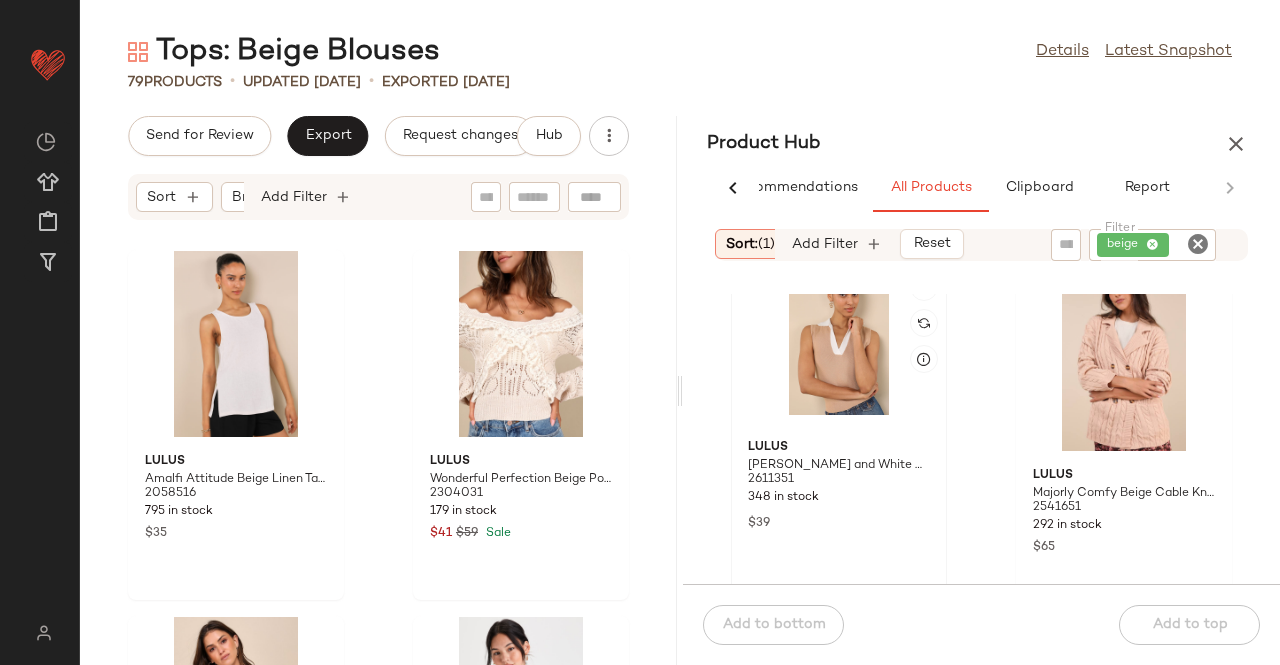 click 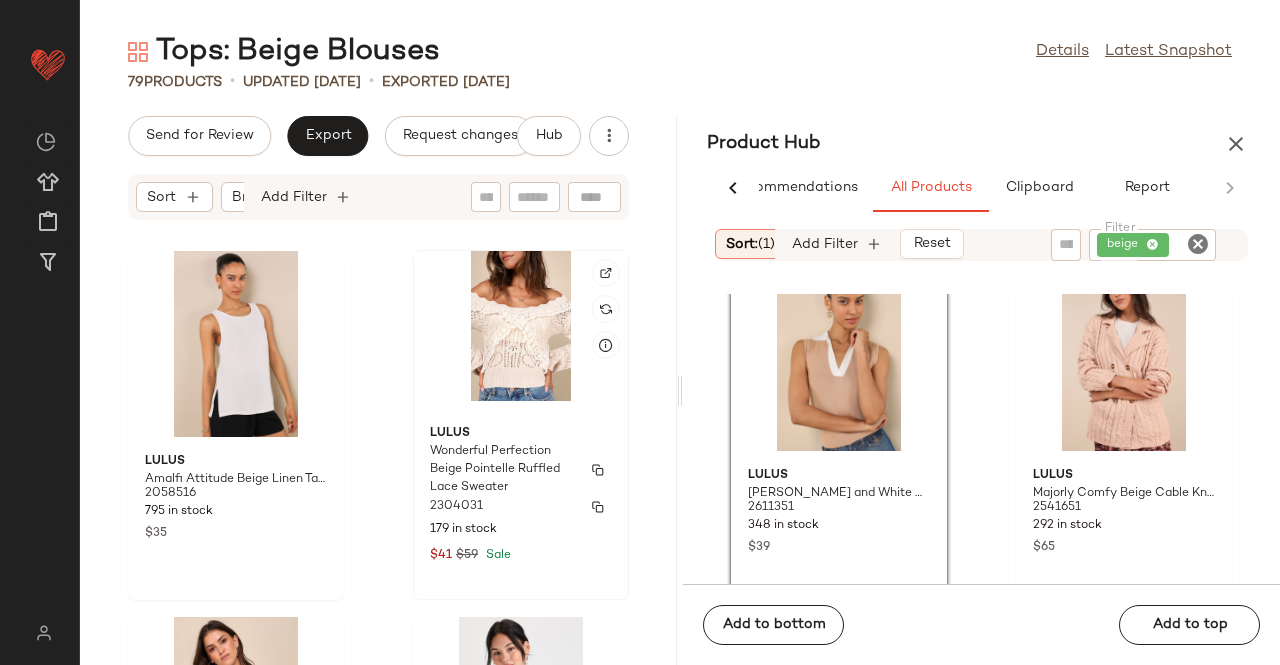 drag, startPoint x: 807, startPoint y: 403, endPoint x: 496, endPoint y: 433, distance: 312.4436 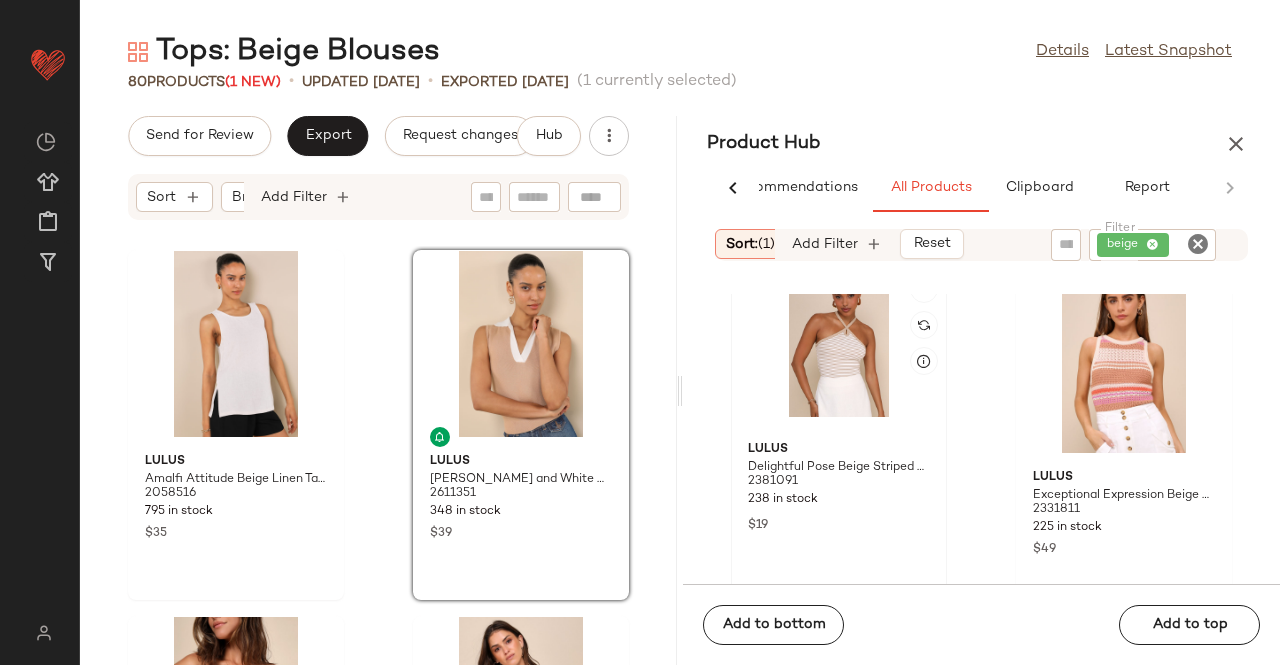 scroll, scrollTop: 1516, scrollLeft: 0, axis: vertical 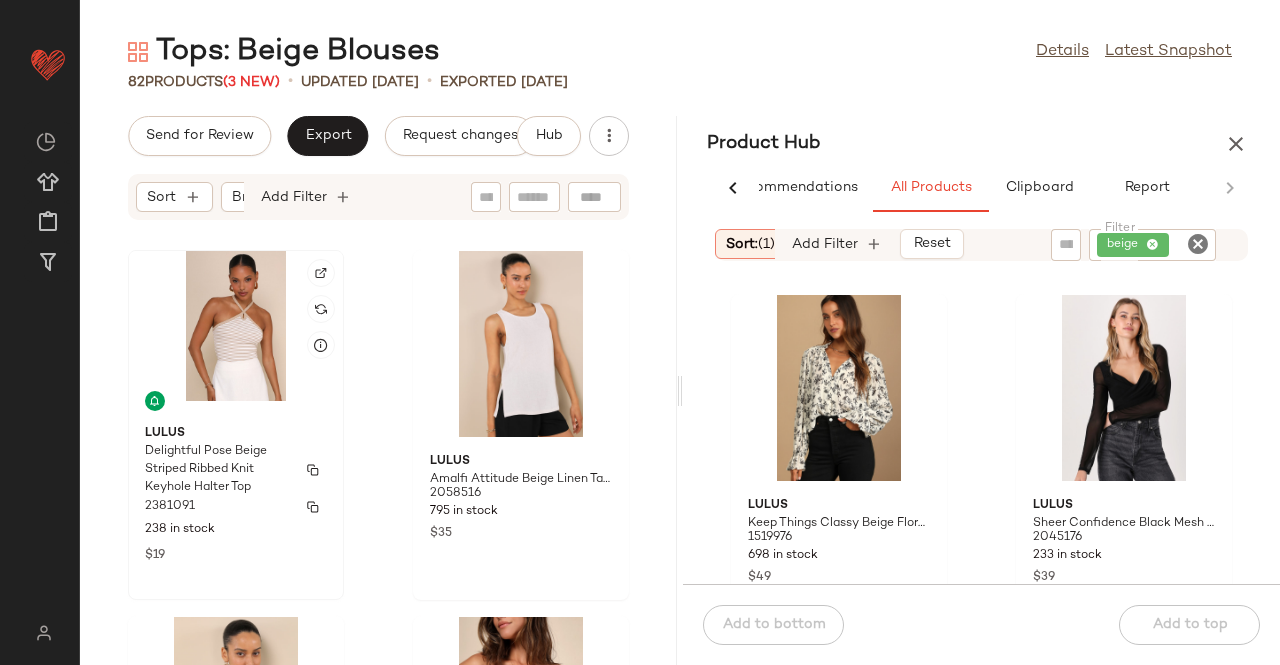 click on "Lulus Delightful Pose Beige Striped Ribbed Knit Keyhole Halter Top 2381091 238 in stock $19" 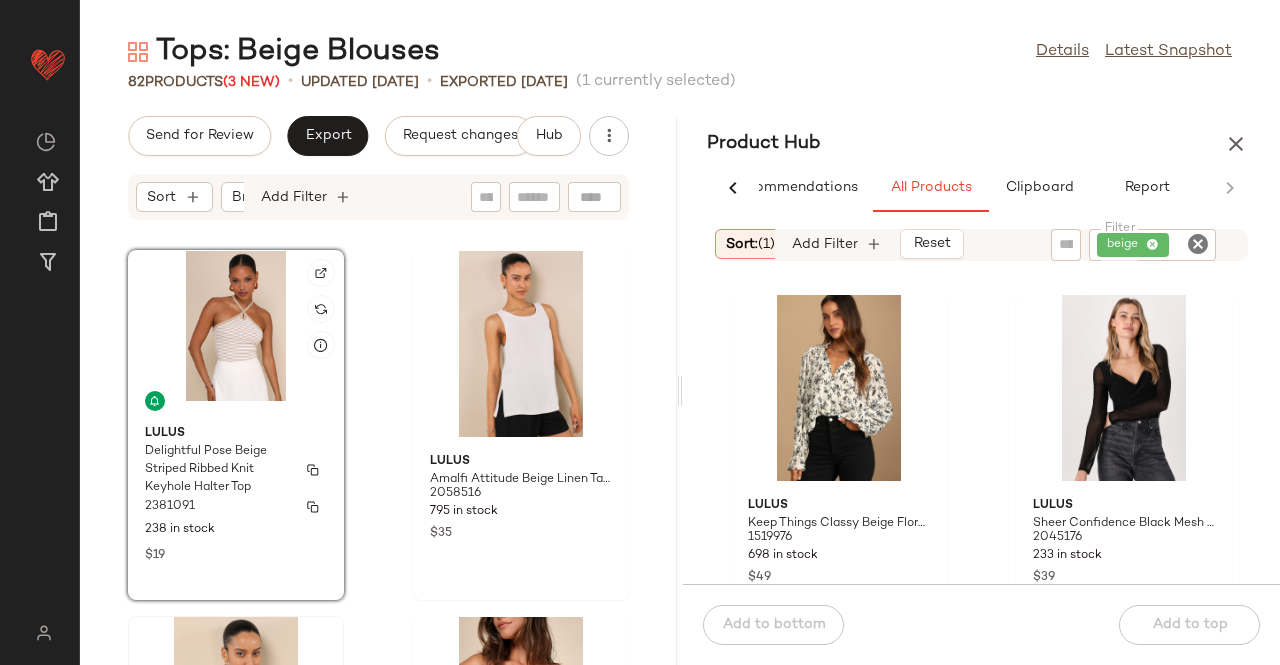scroll, scrollTop: 2582, scrollLeft: 0, axis: vertical 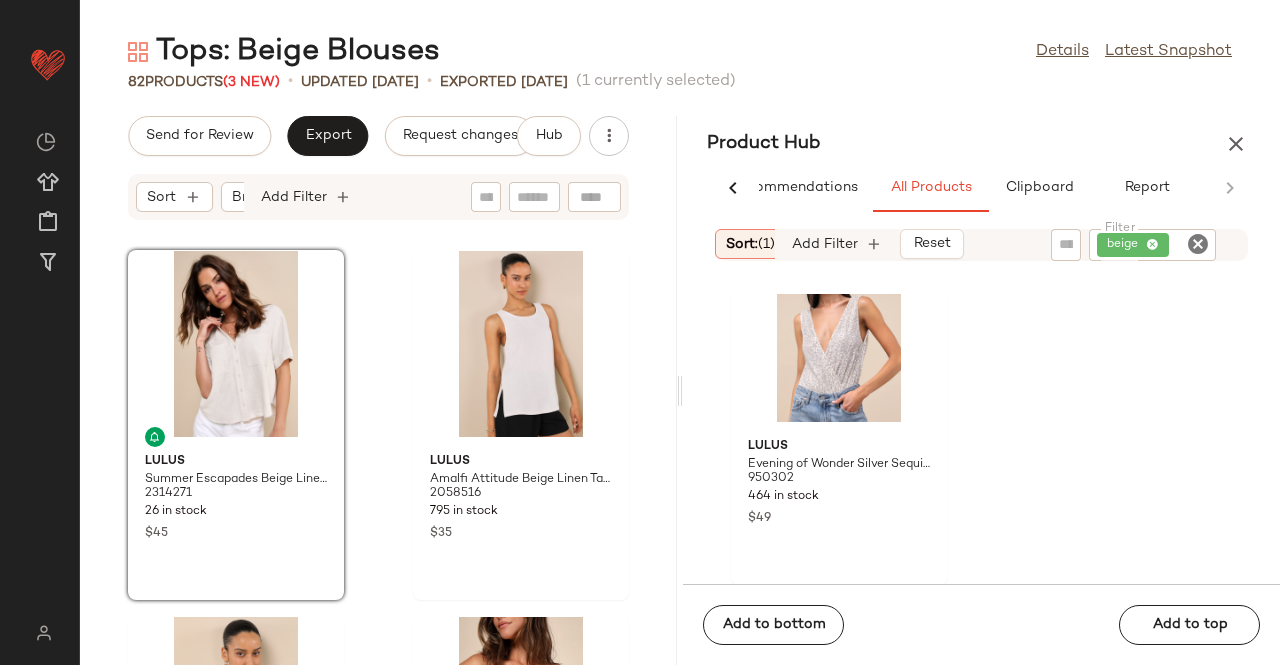 click at bounding box center [1236, 144] 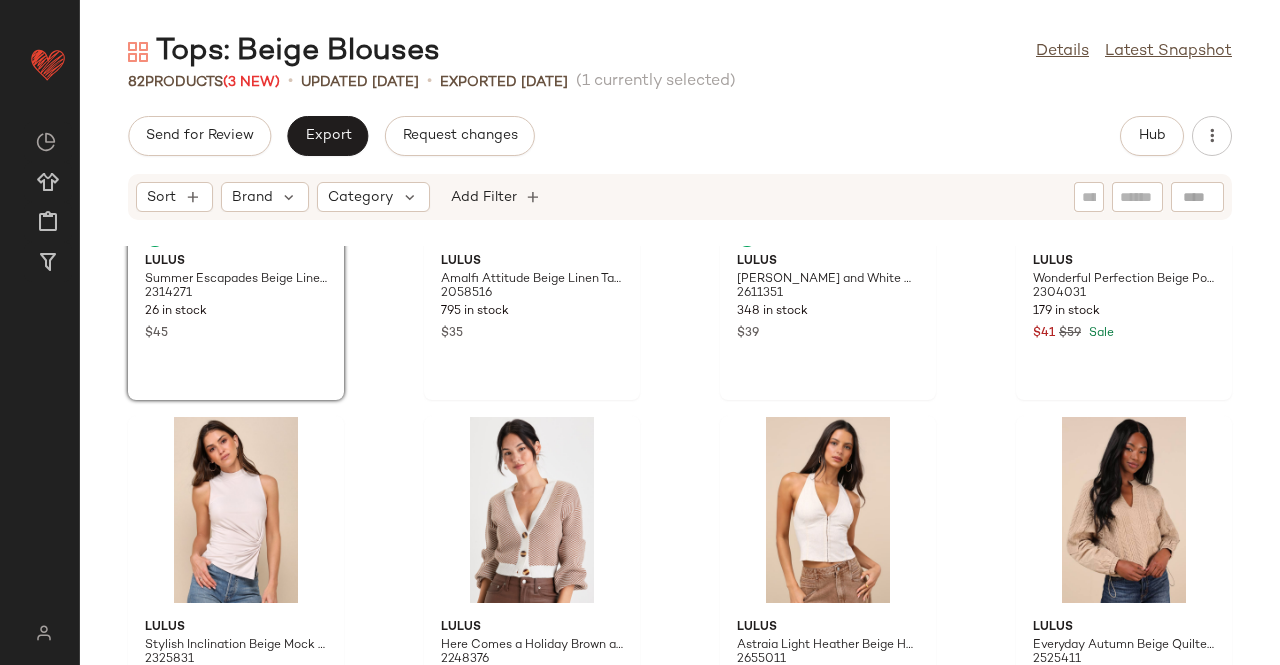 scroll, scrollTop: 7270, scrollLeft: 0, axis: vertical 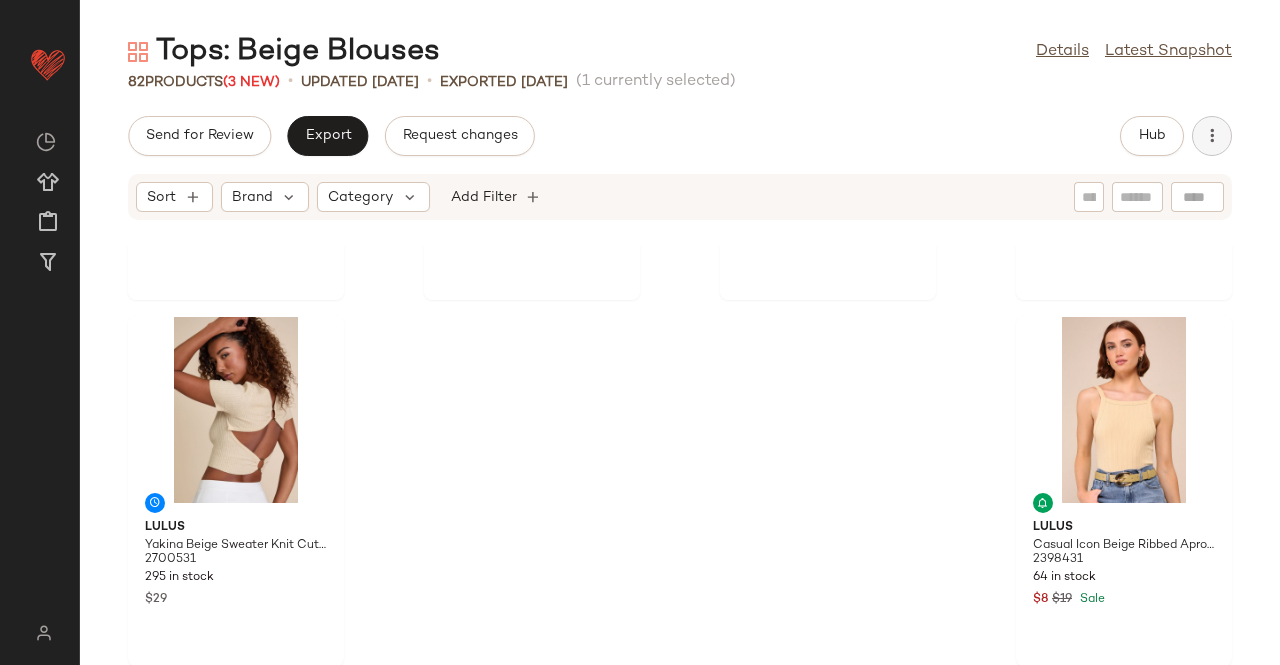 click 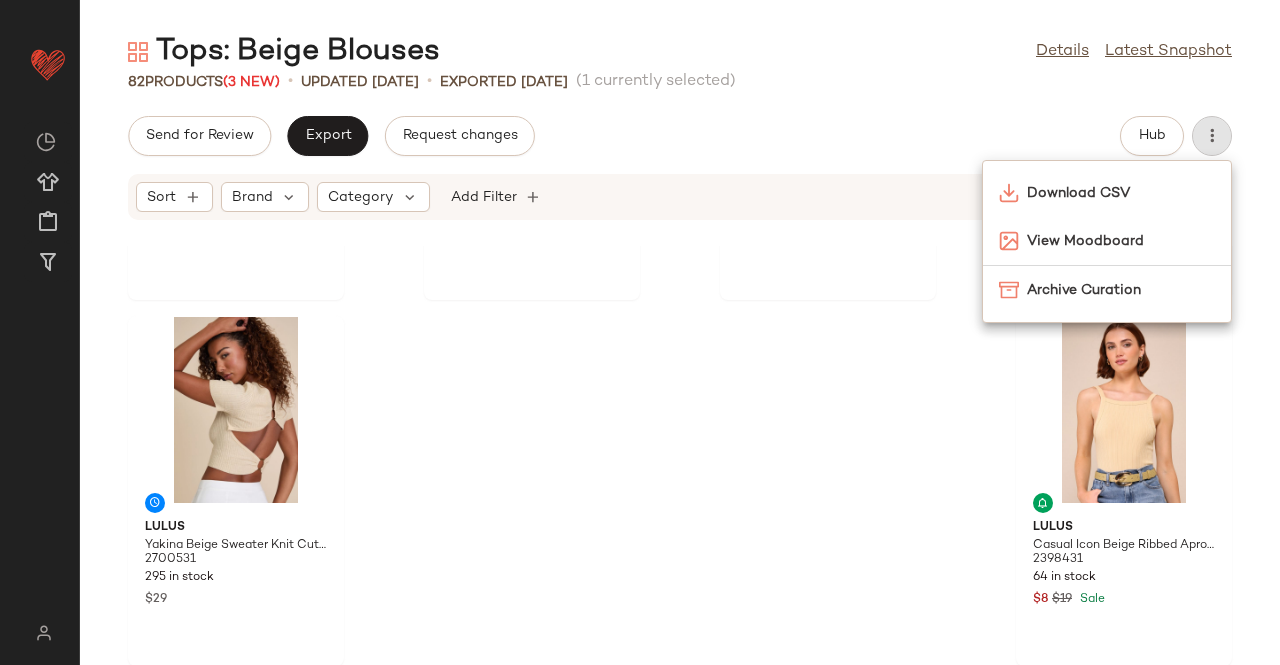 drag, startPoint x: 324, startPoint y: 322, endPoint x: 390, endPoint y: 305, distance: 68.154236 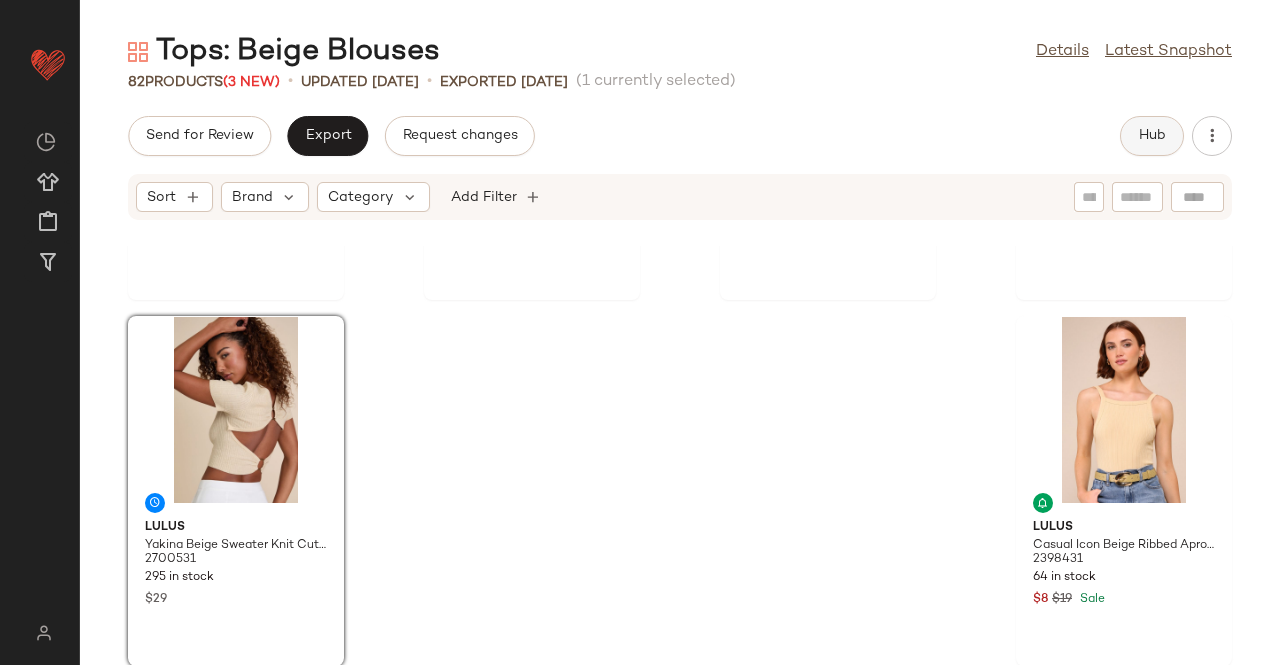 click on "Hub" 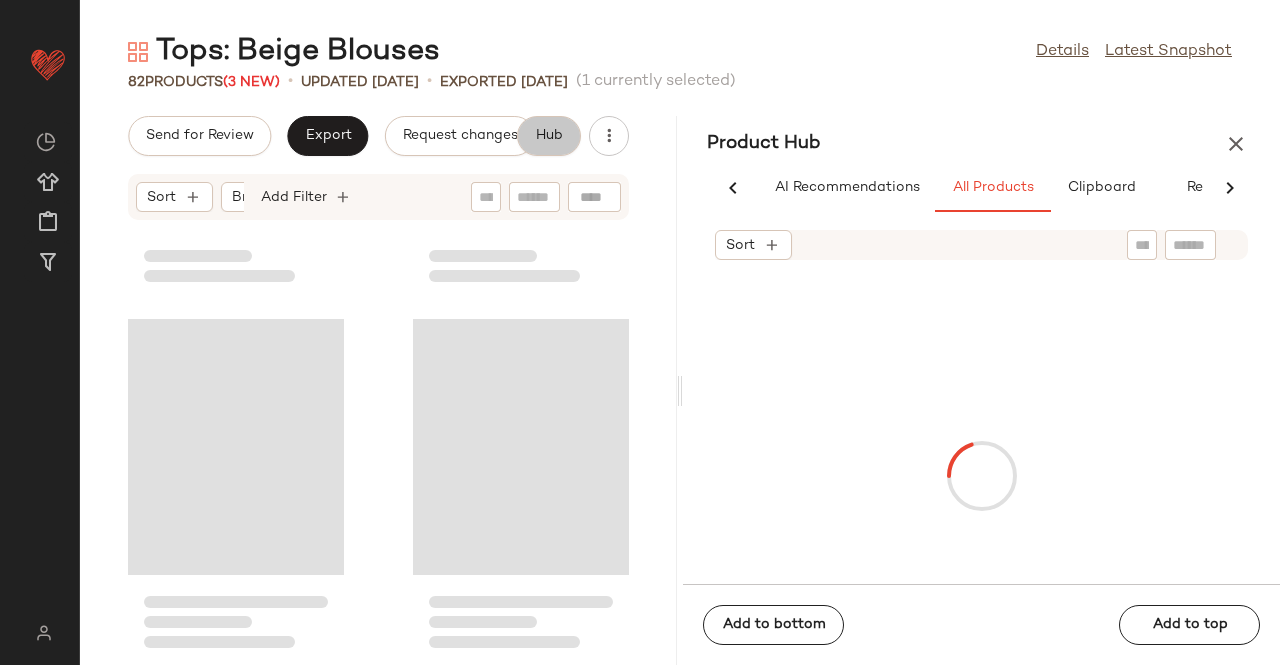 scroll, scrollTop: 0, scrollLeft: 62, axis: horizontal 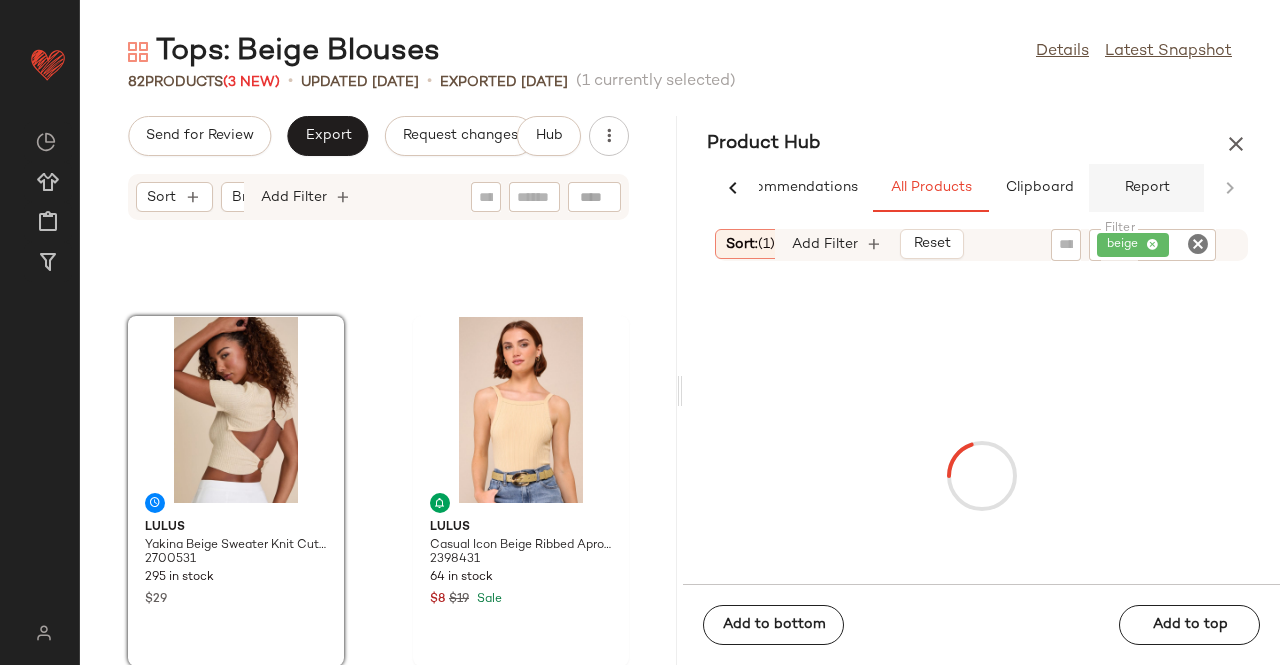 click on "Report" 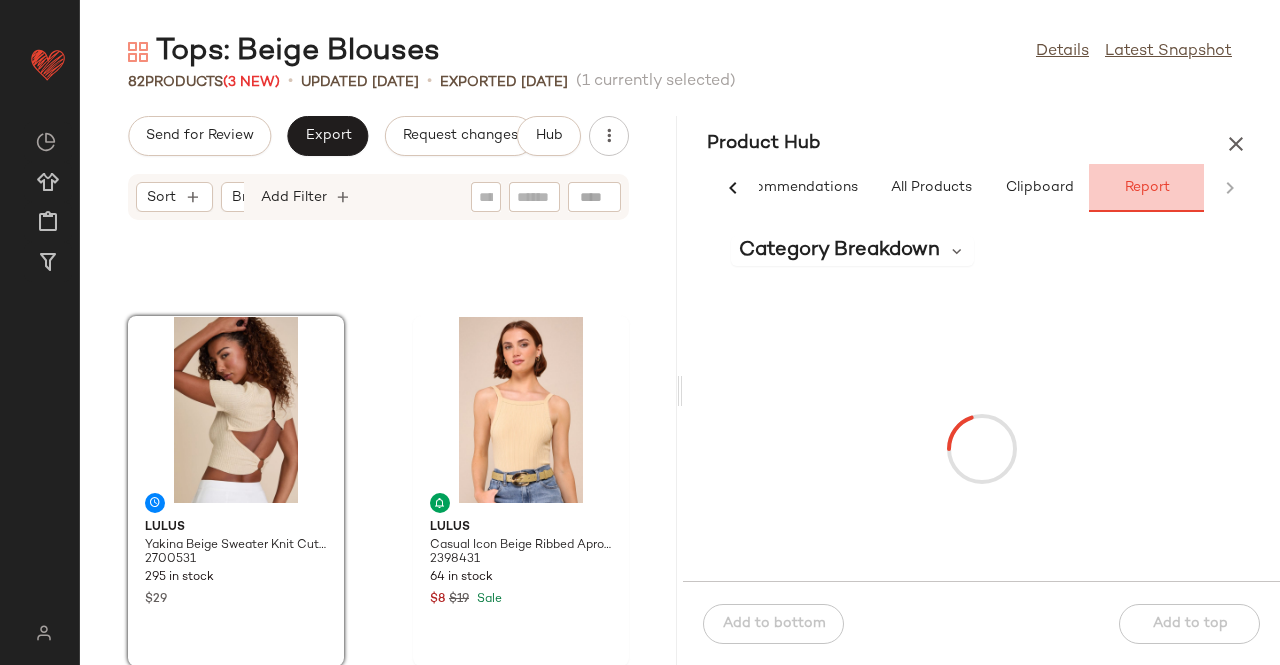 scroll, scrollTop: 0, scrollLeft: 62, axis: horizontal 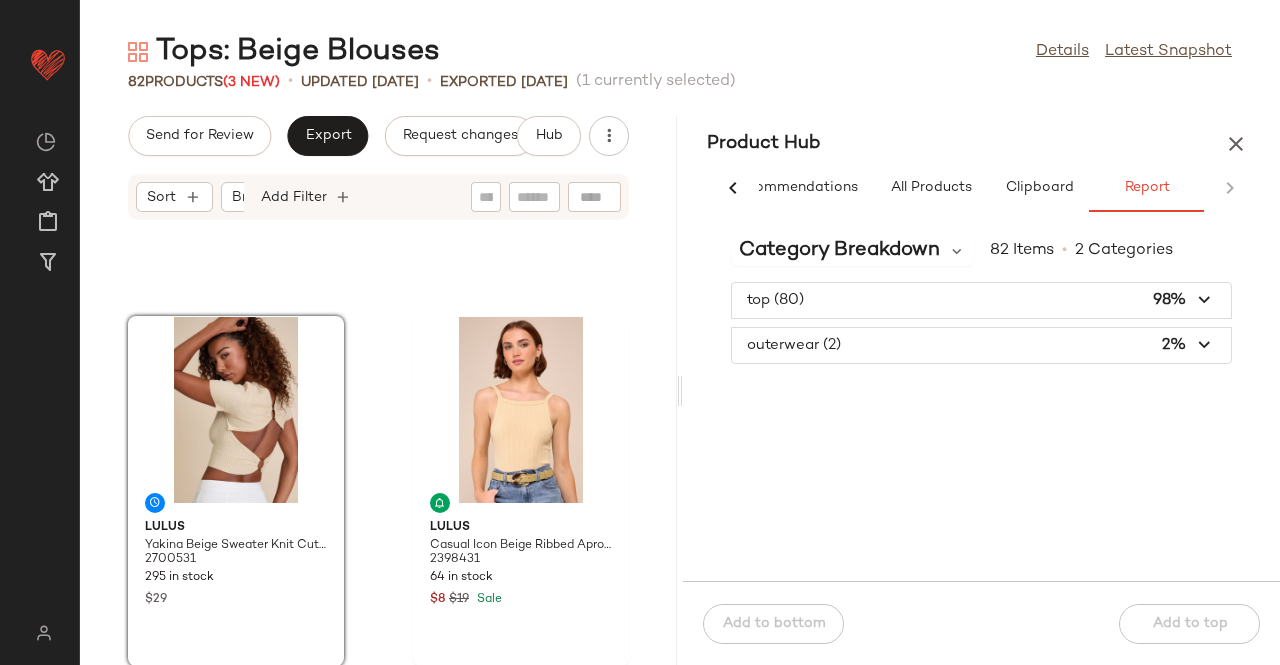 click at bounding box center (981, 345) 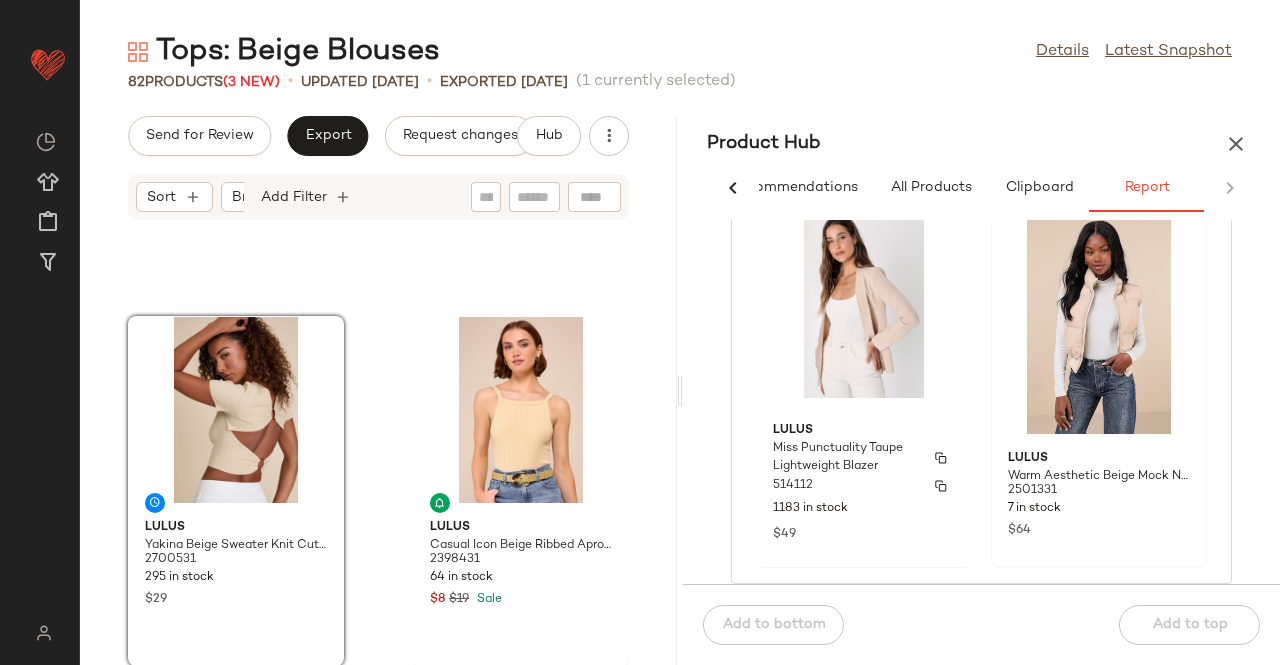 scroll, scrollTop: 500, scrollLeft: 0, axis: vertical 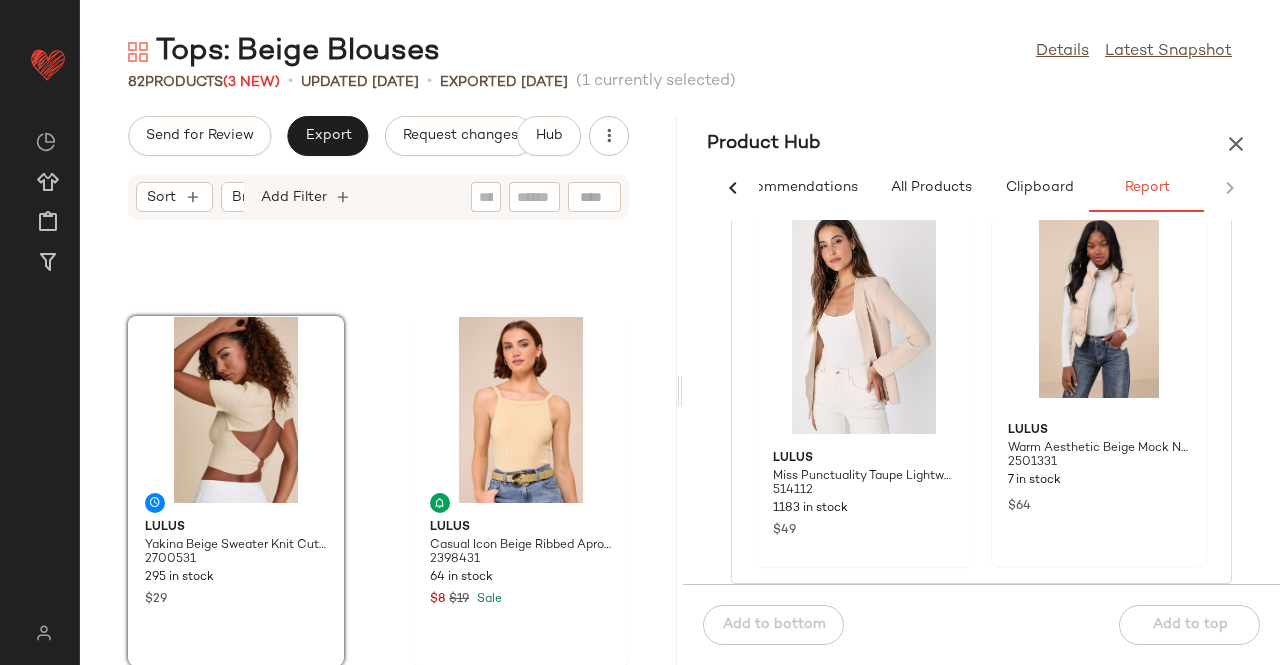 click 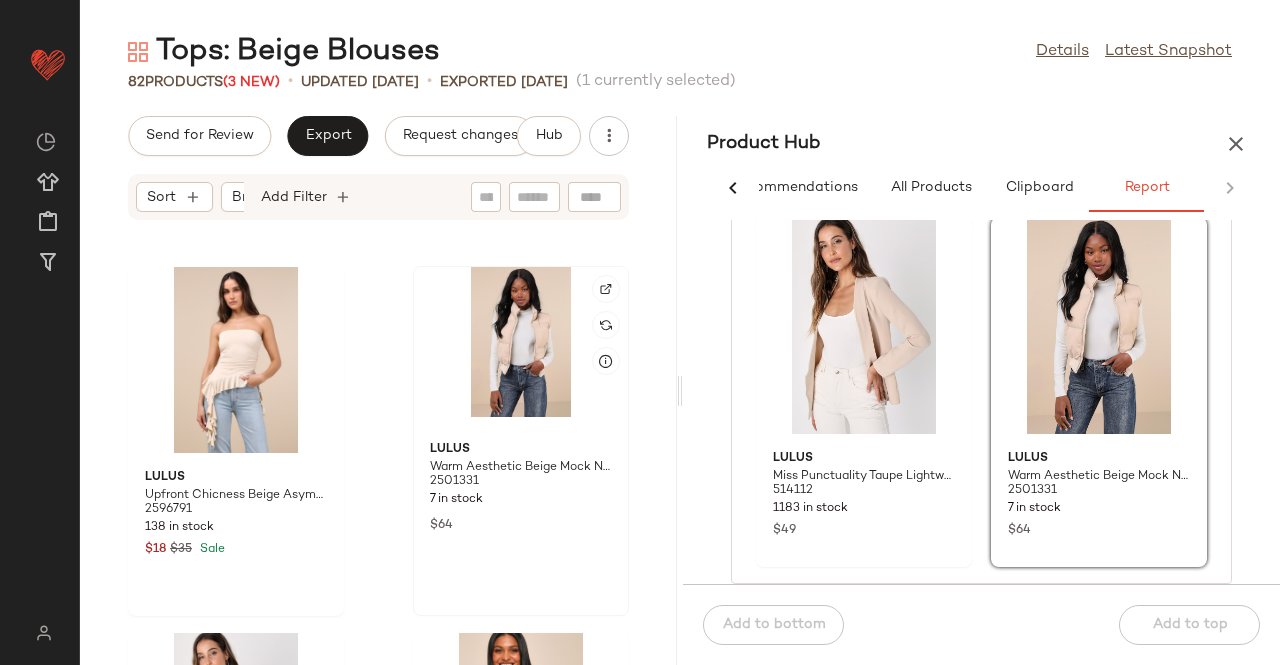 click 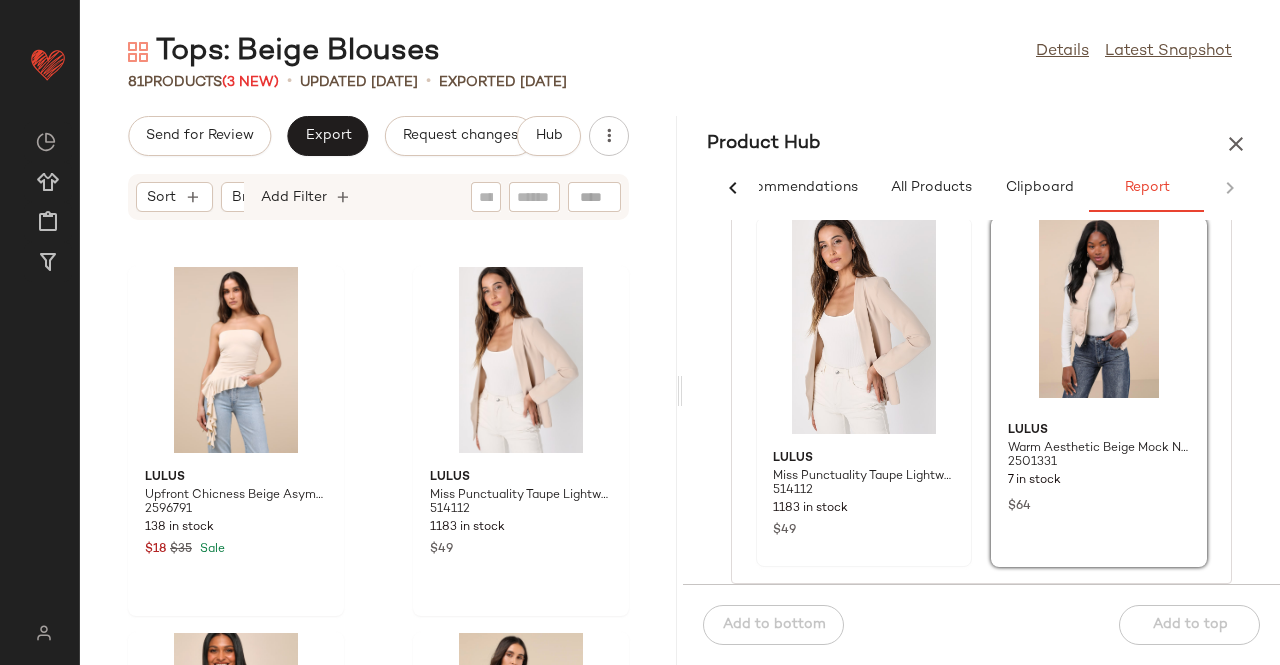 scroll, scrollTop: 200, scrollLeft: 0, axis: vertical 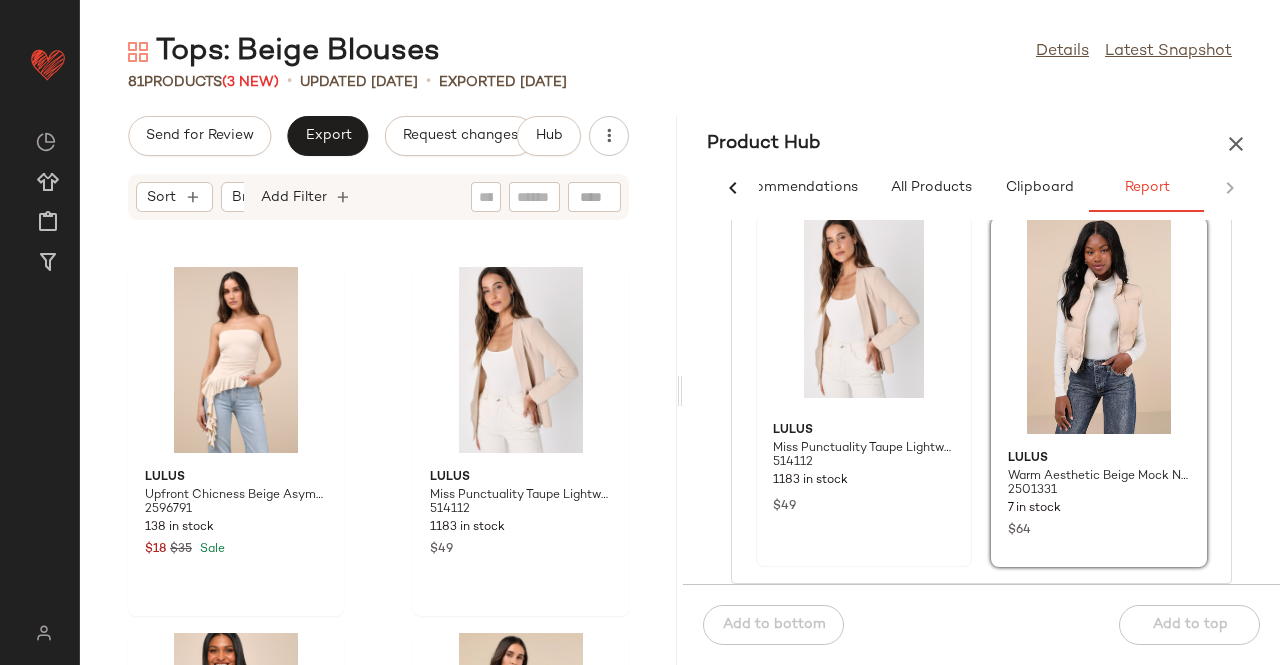 click 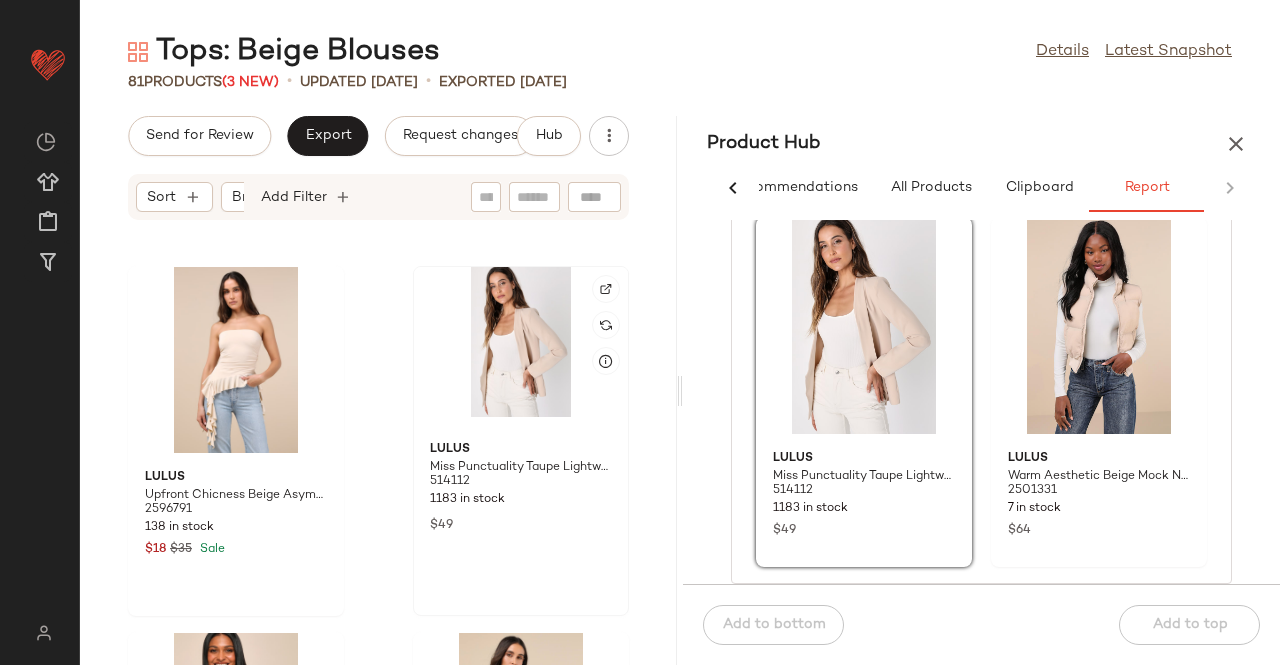 click 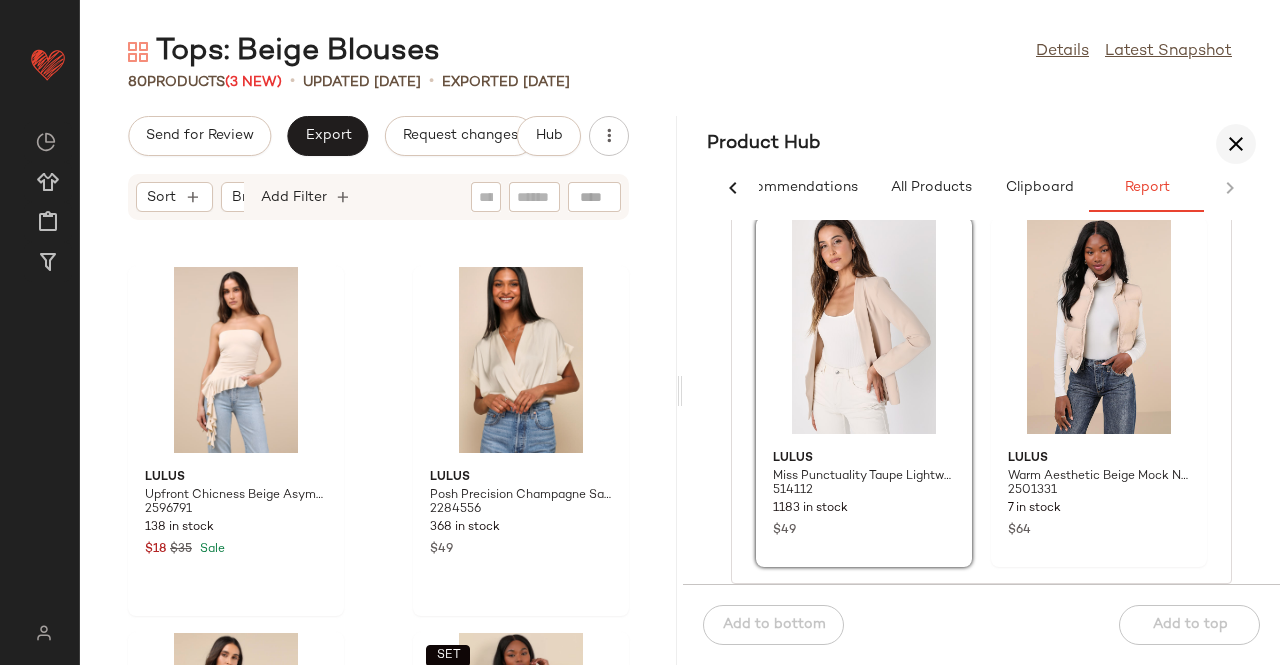 click at bounding box center (1236, 144) 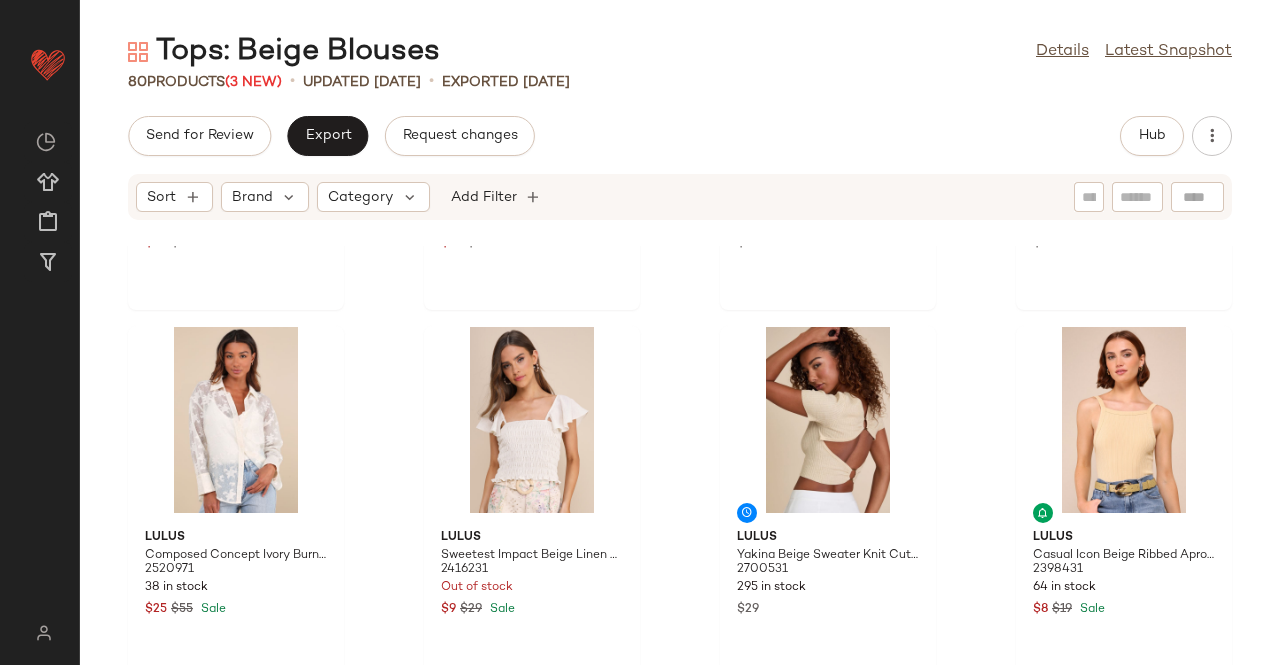 scroll, scrollTop: 6904, scrollLeft: 0, axis: vertical 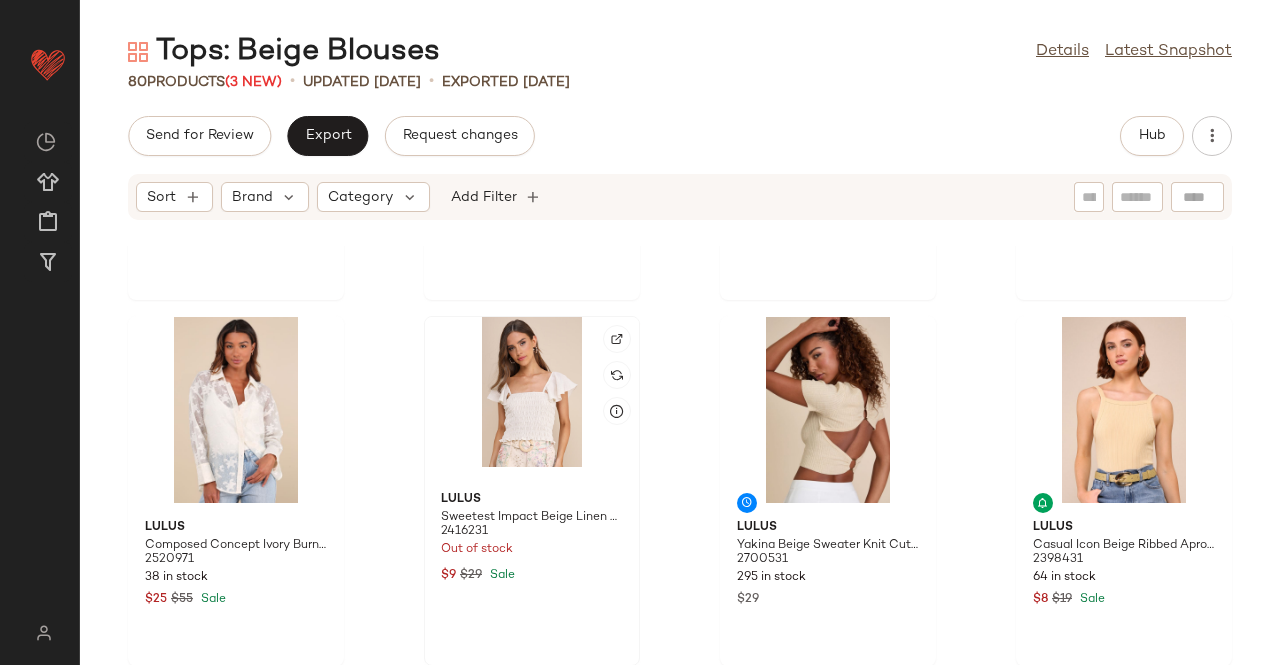 click 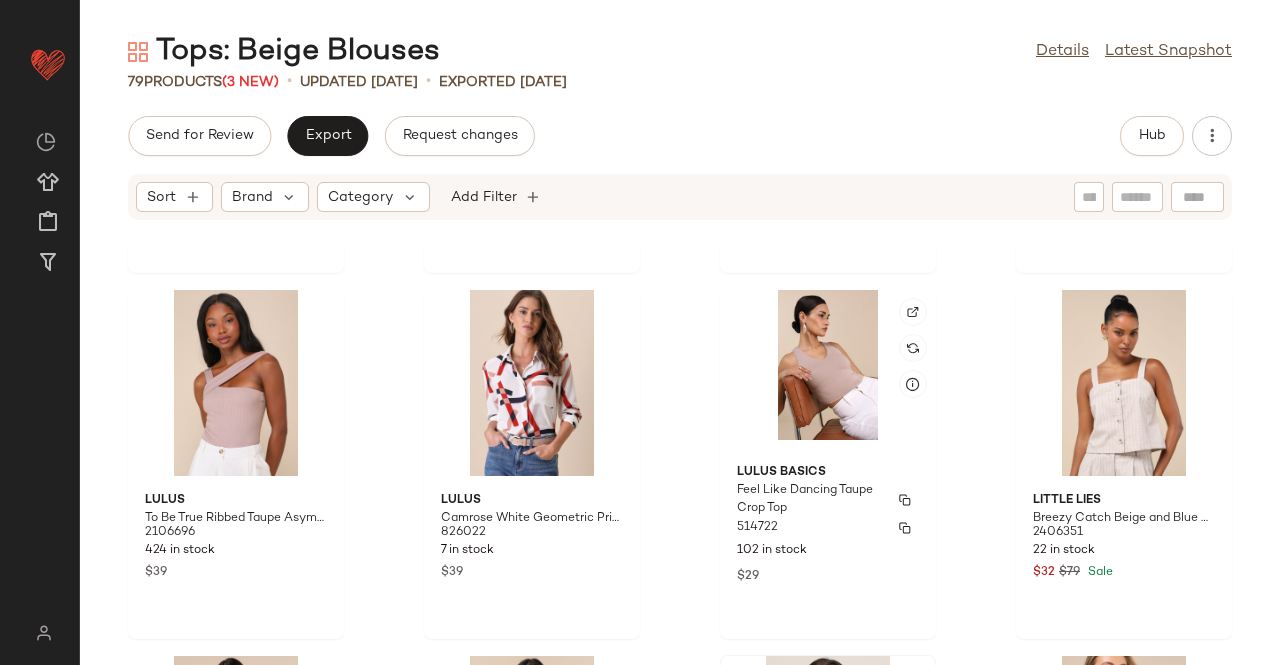 scroll, scrollTop: 6104, scrollLeft: 0, axis: vertical 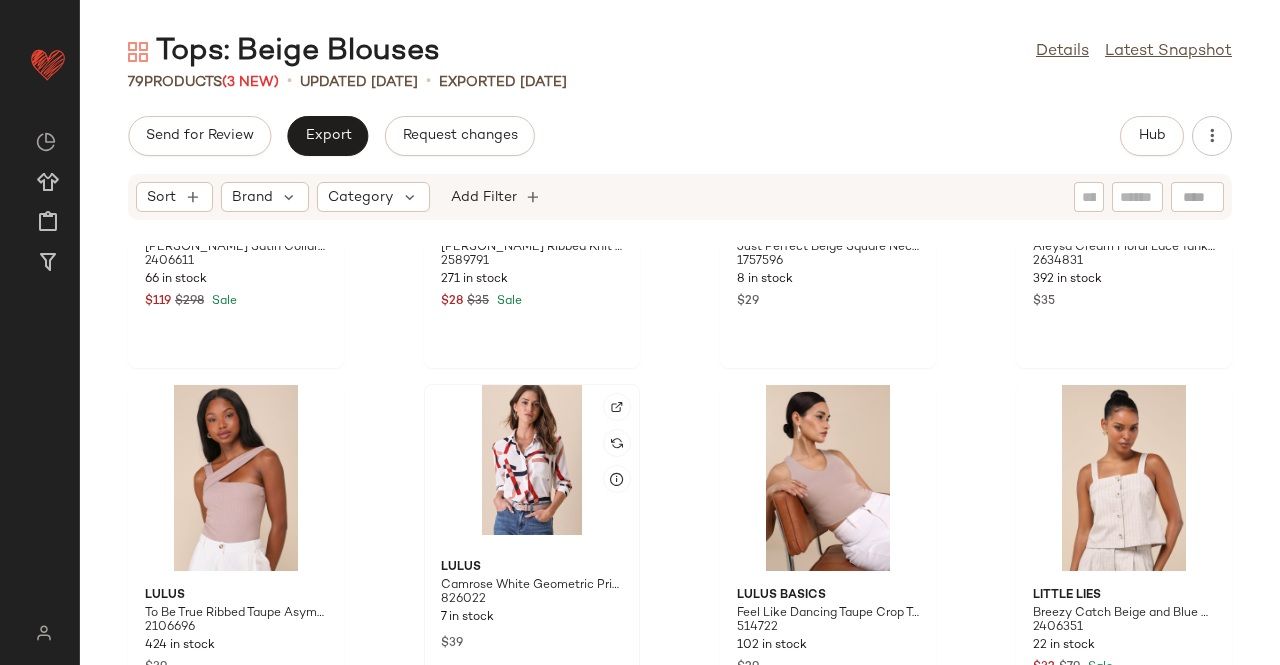 click 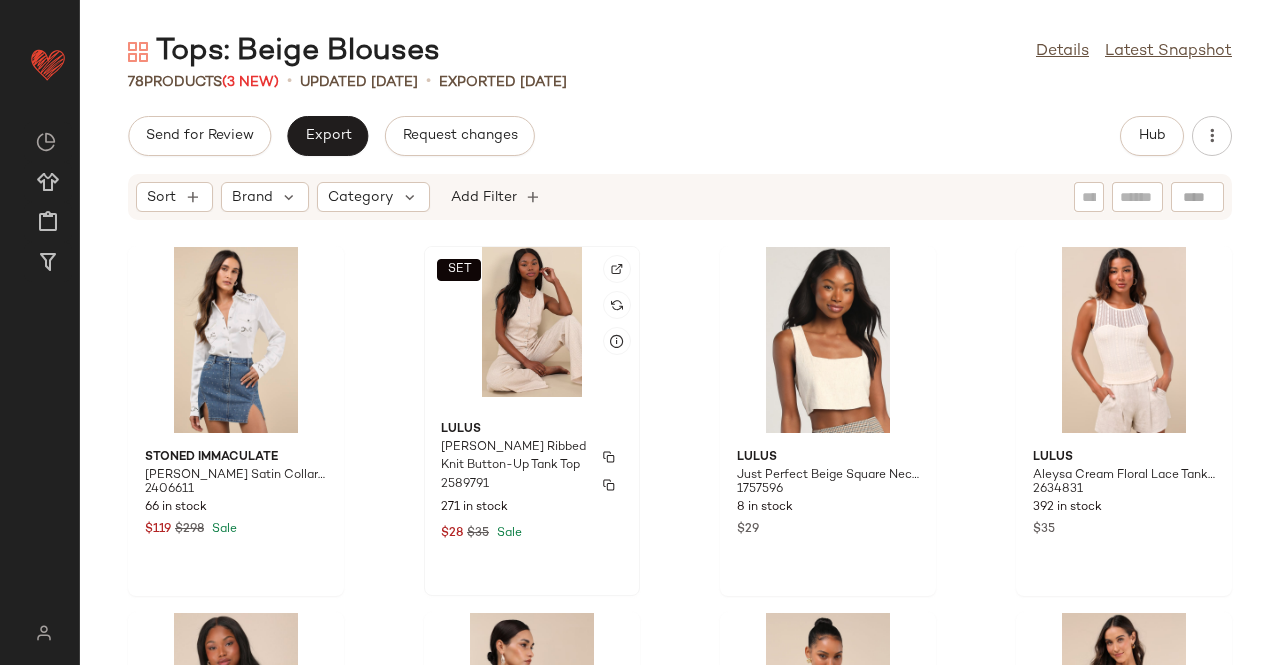 scroll, scrollTop: 5804, scrollLeft: 0, axis: vertical 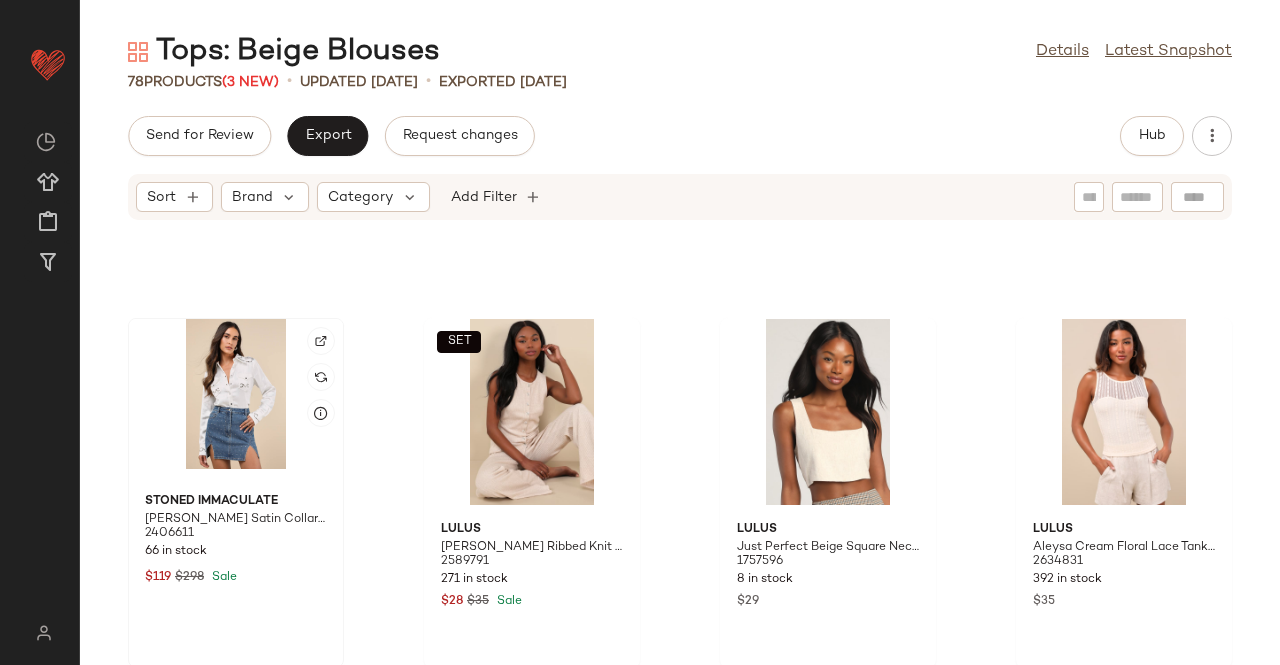 click 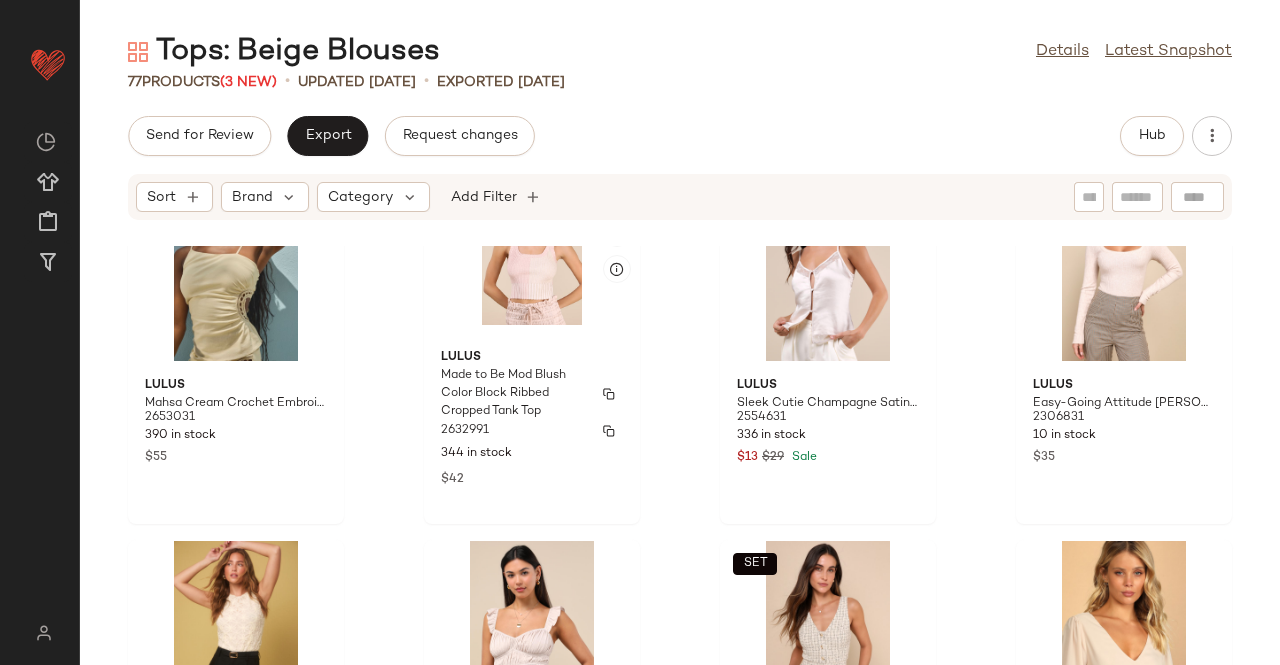 scroll, scrollTop: 4804, scrollLeft: 0, axis: vertical 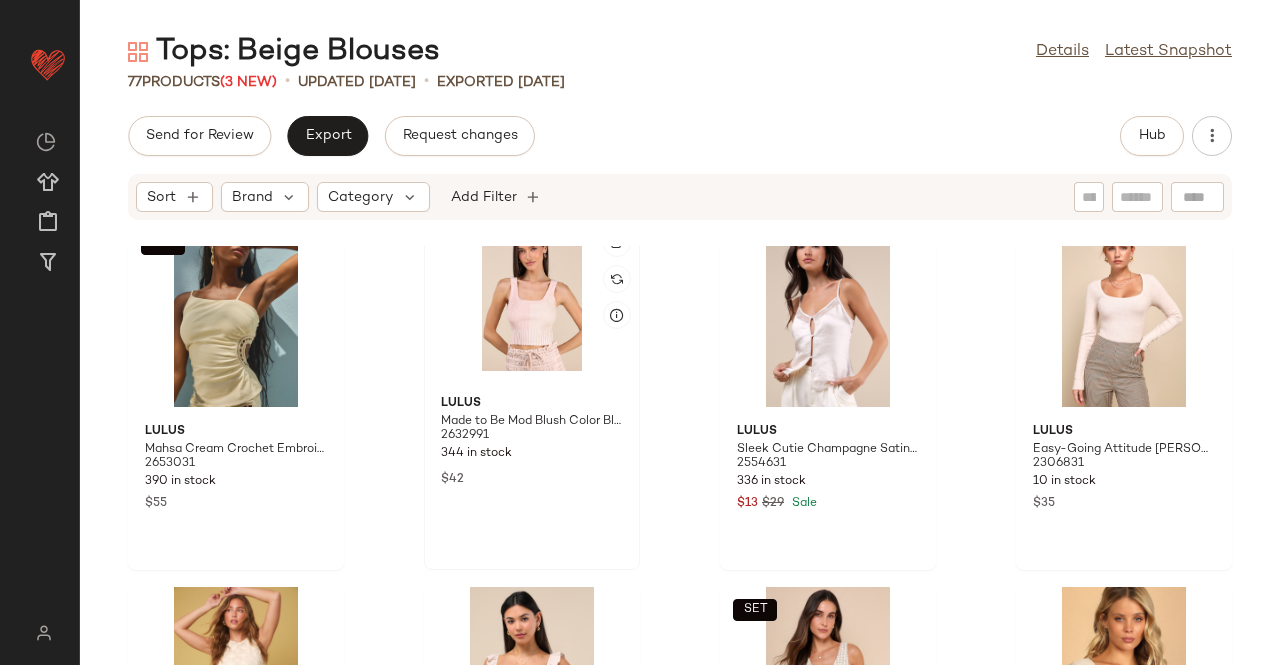 click 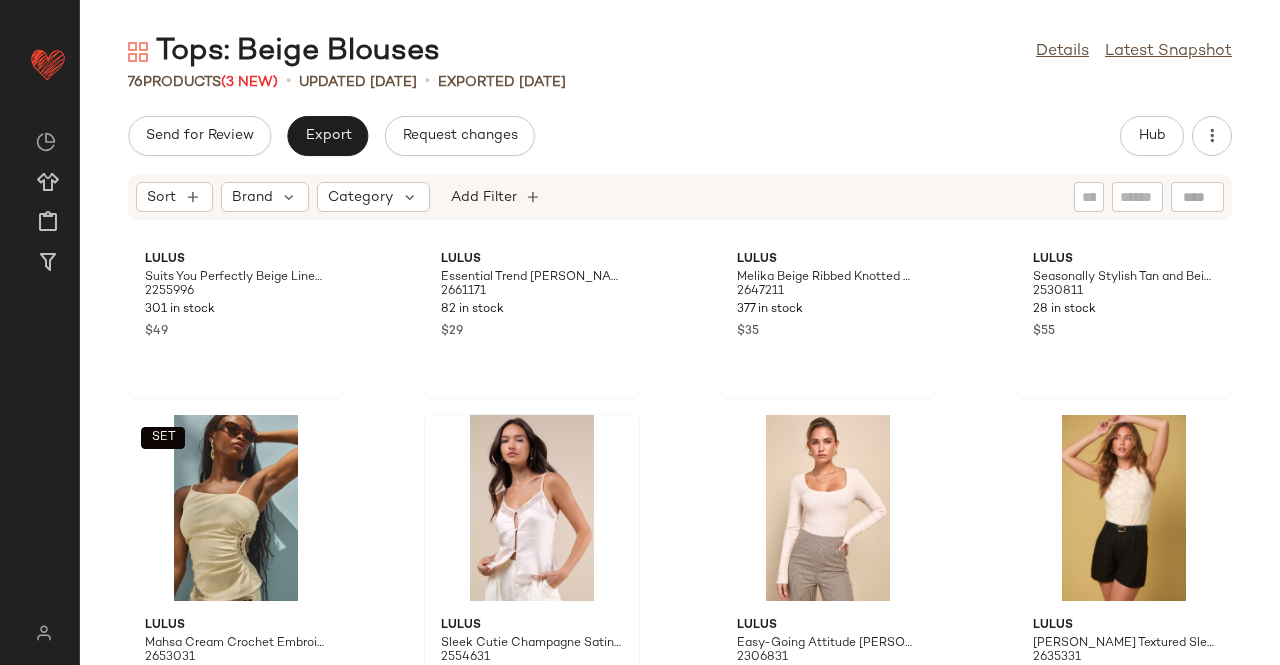 scroll, scrollTop: 4604, scrollLeft: 0, axis: vertical 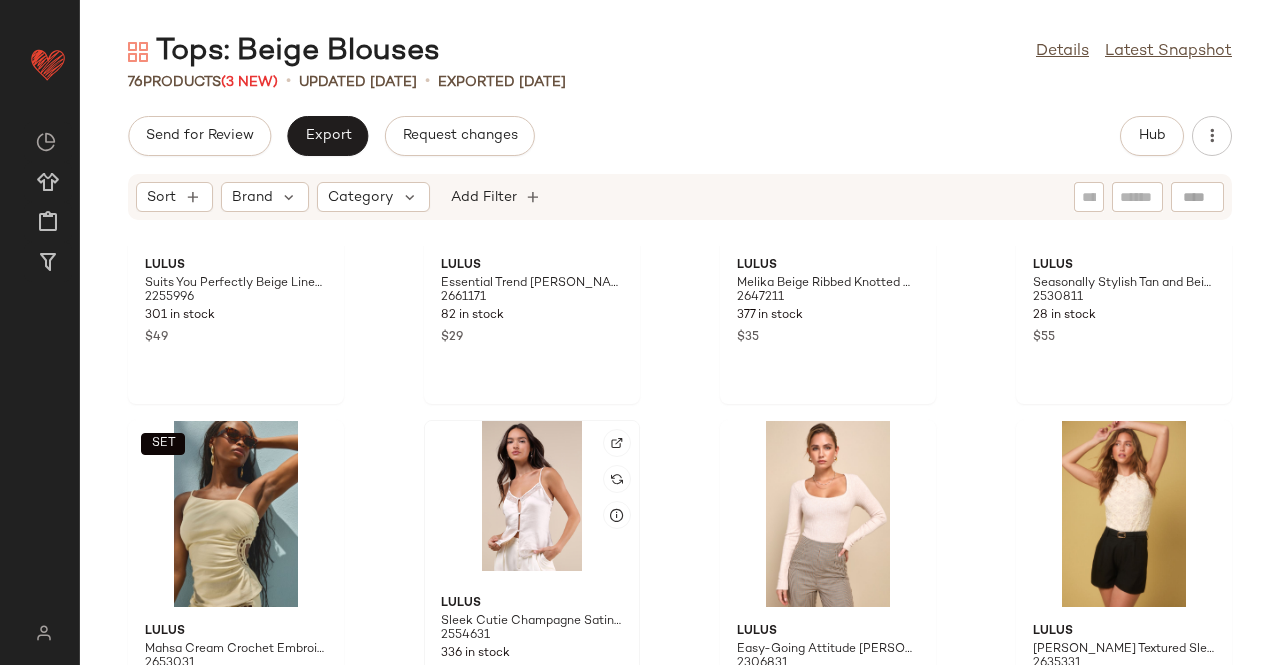 click 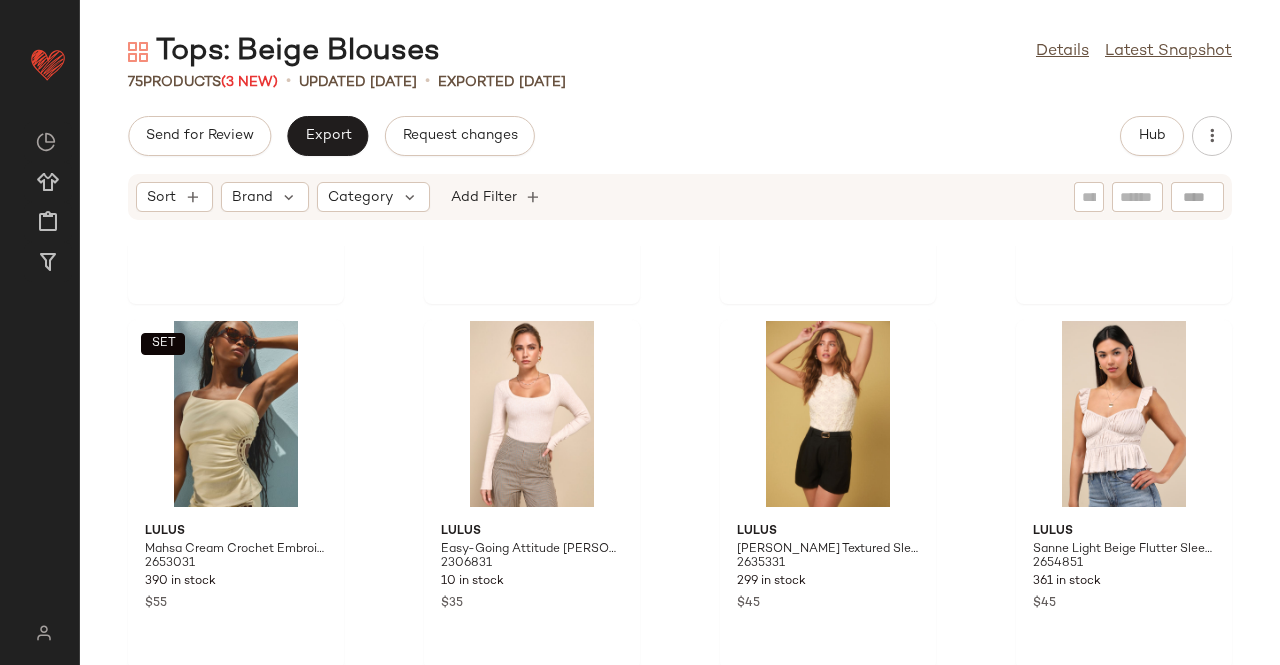 scroll, scrollTop: 4304, scrollLeft: 0, axis: vertical 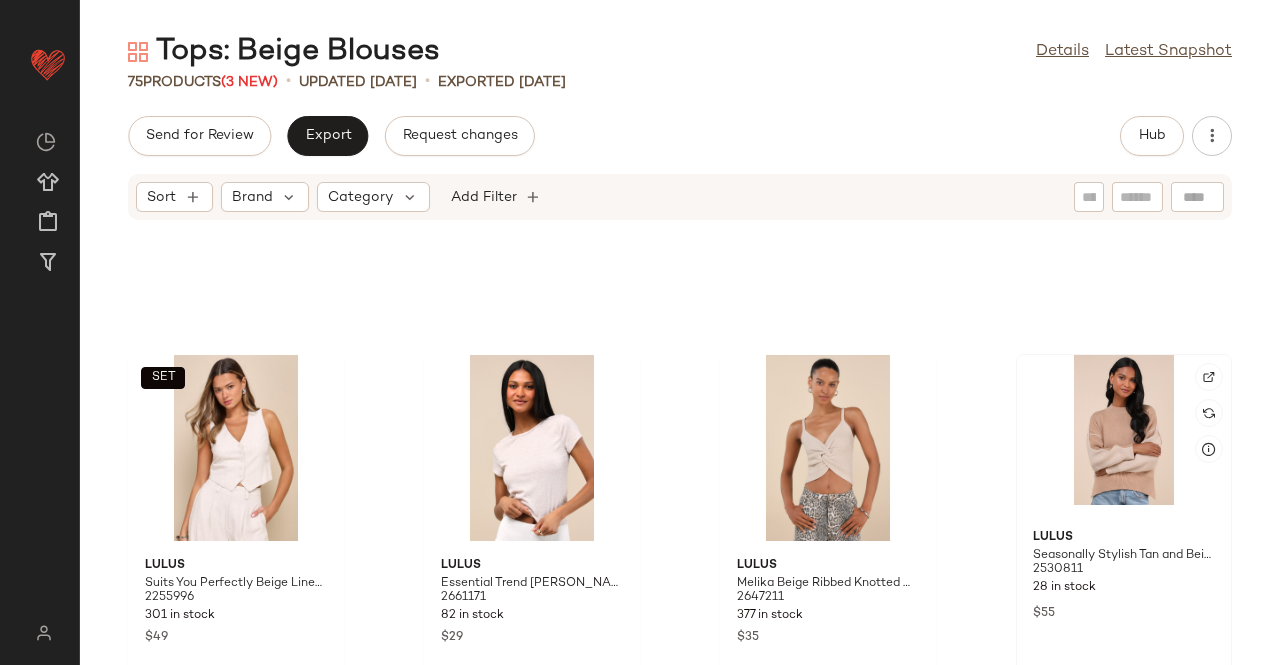 click 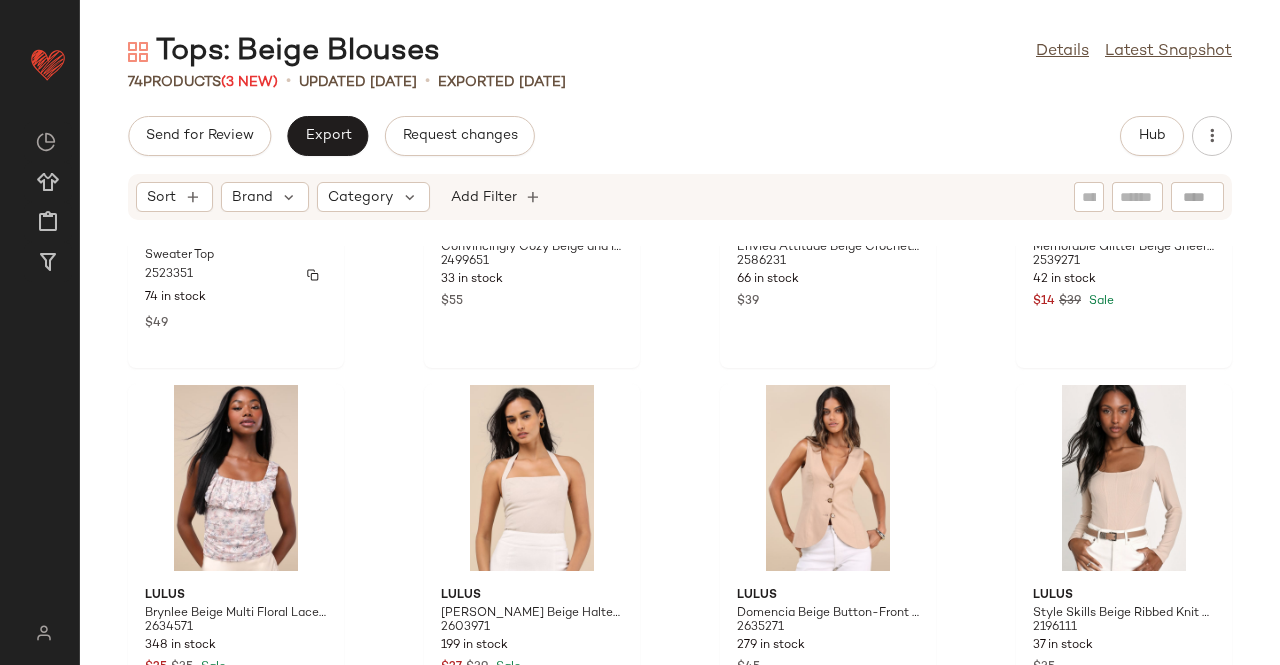 scroll, scrollTop: 2904, scrollLeft: 0, axis: vertical 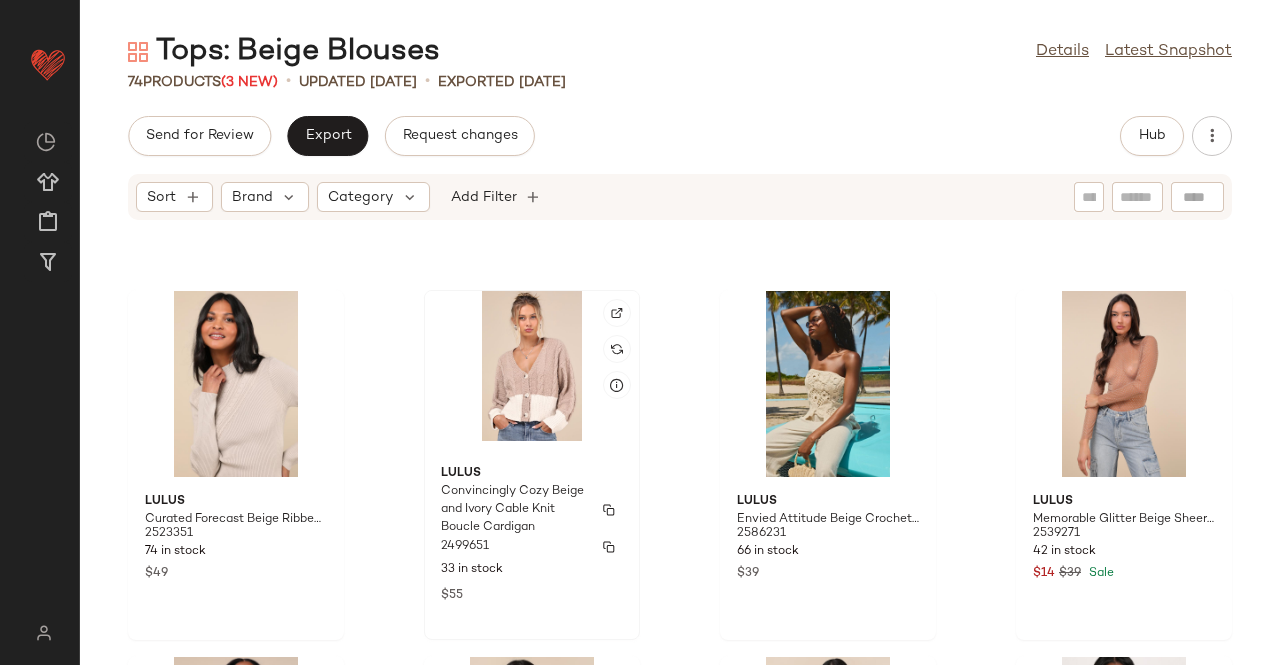 click on "Lulus Convincingly Cozy Beige and Ivory Cable Knit Boucle Cardigan 2499651 33 in stock $55" 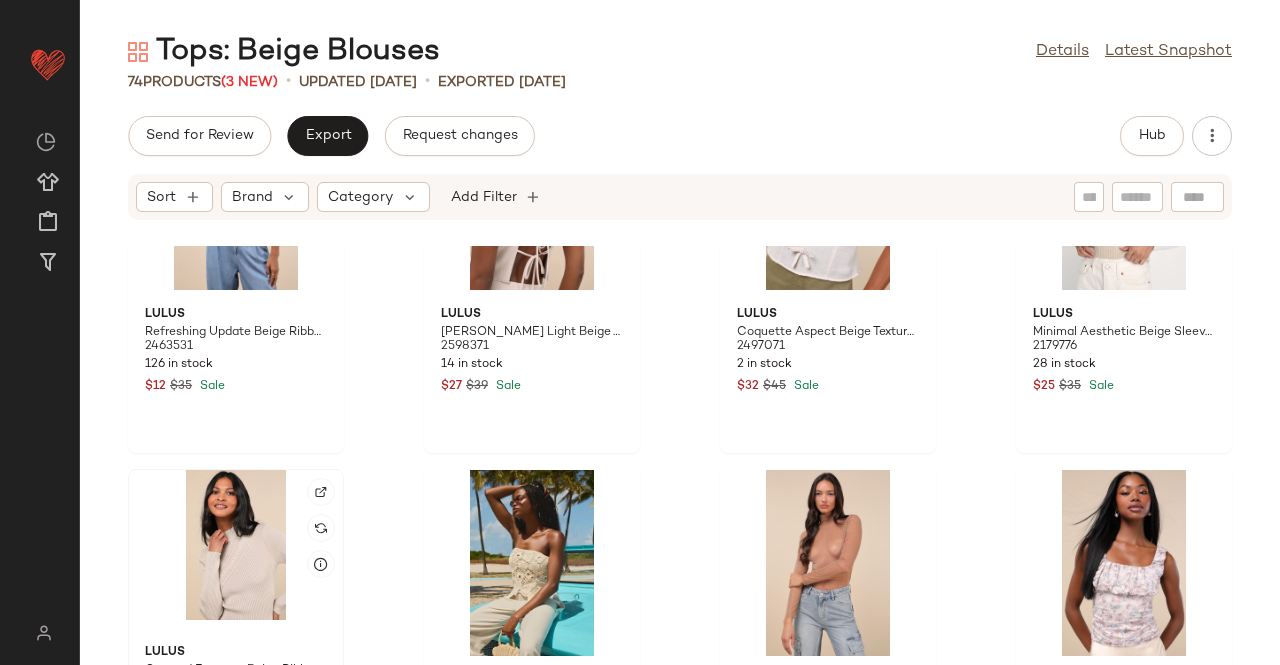 scroll, scrollTop: 2804, scrollLeft: 0, axis: vertical 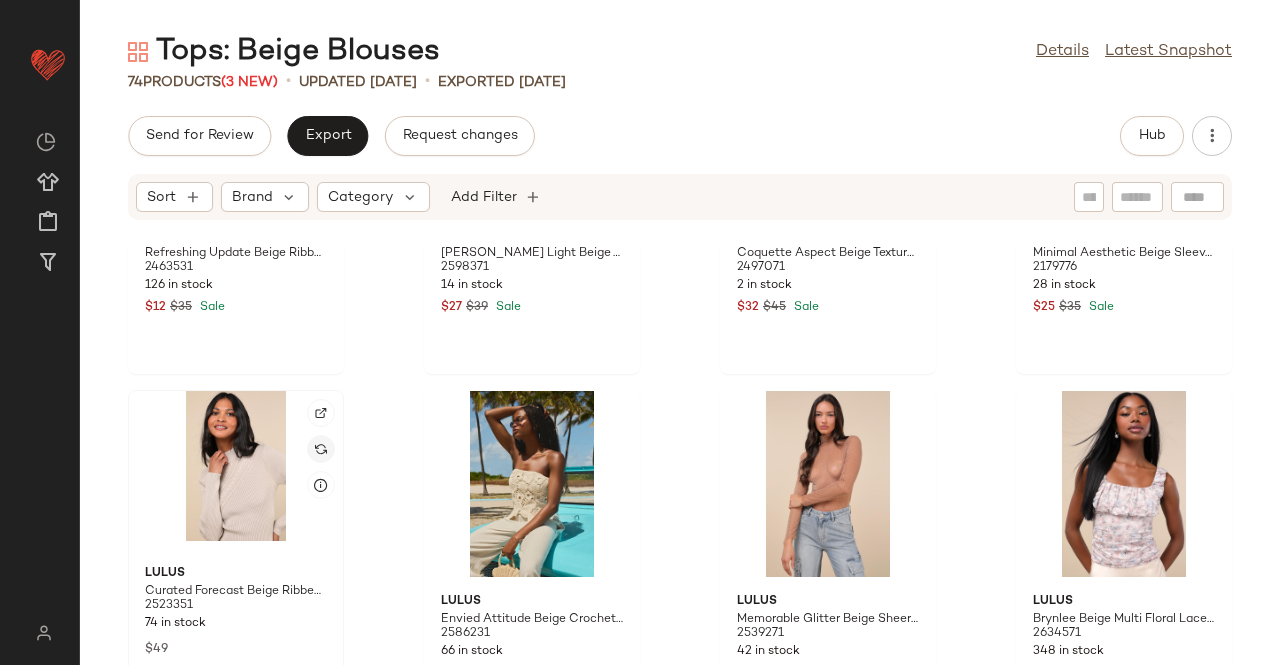 click 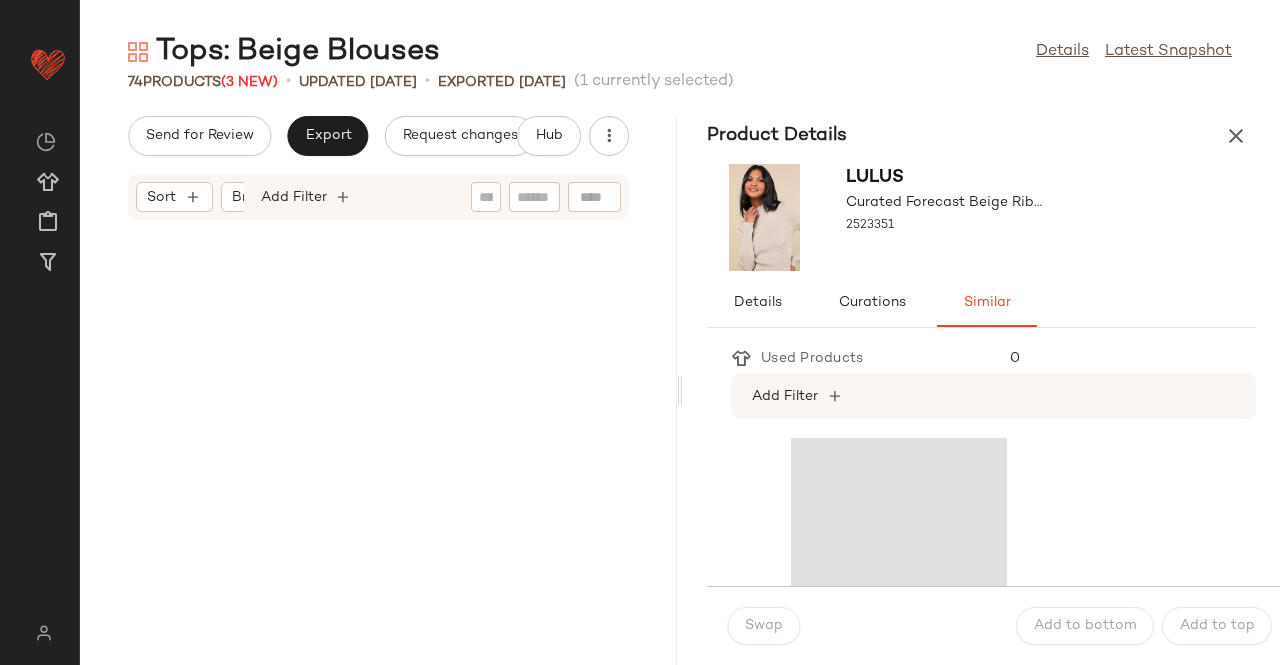 scroll, scrollTop: 5856, scrollLeft: 0, axis: vertical 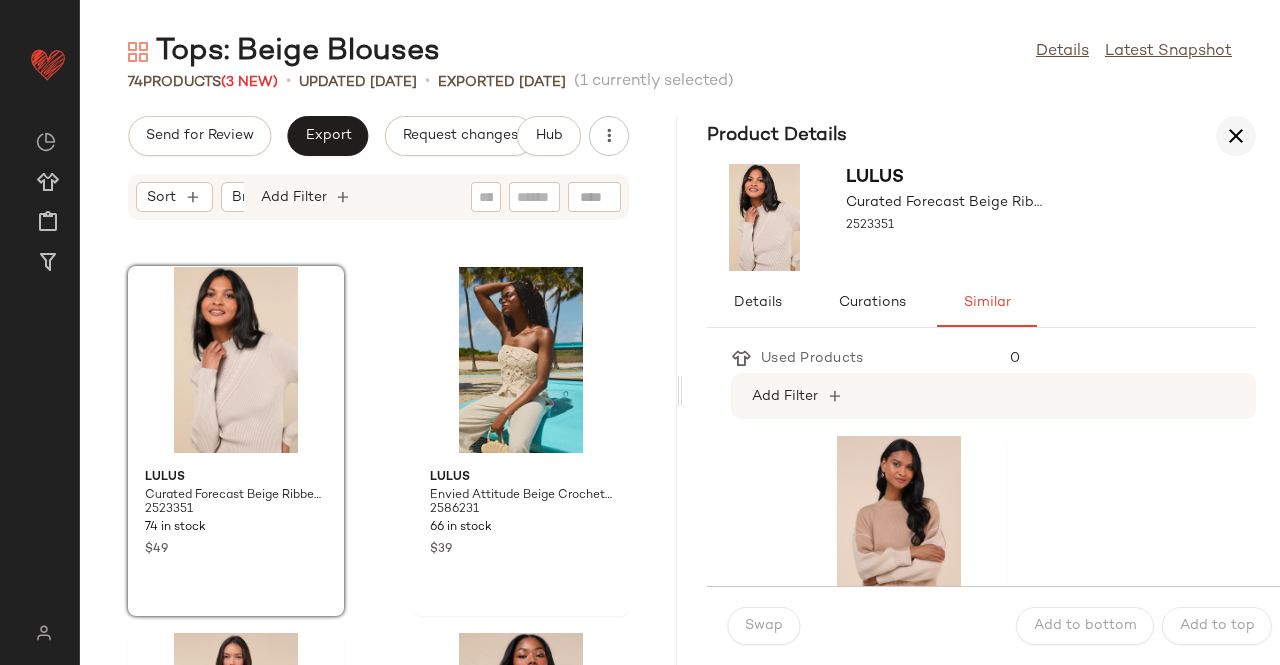 click at bounding box center [1236, 136] 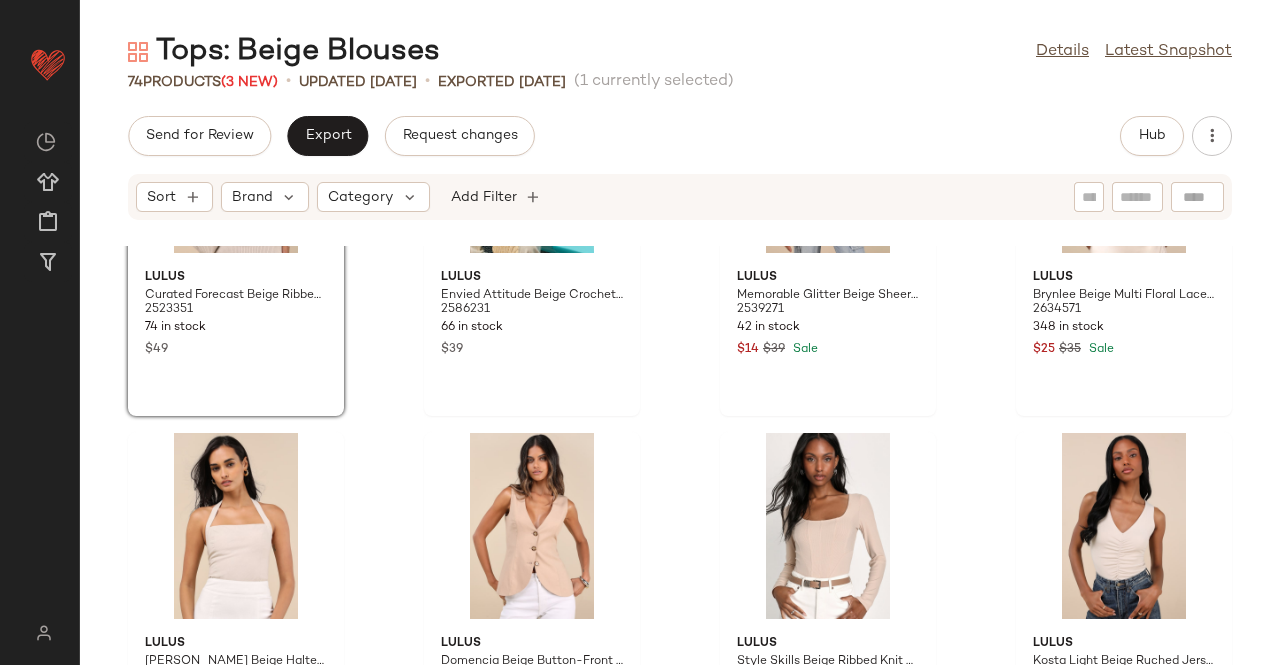scroll, scrollTop: 2928, scrollLeft: 0, axis: vertical 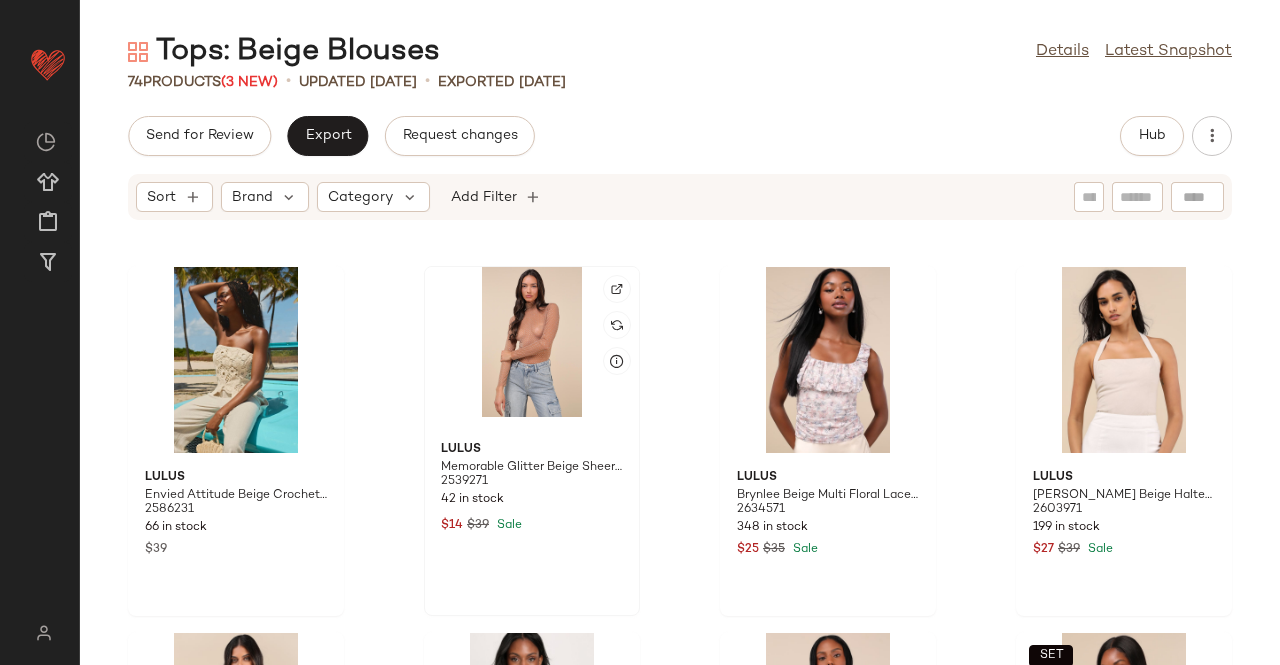 click 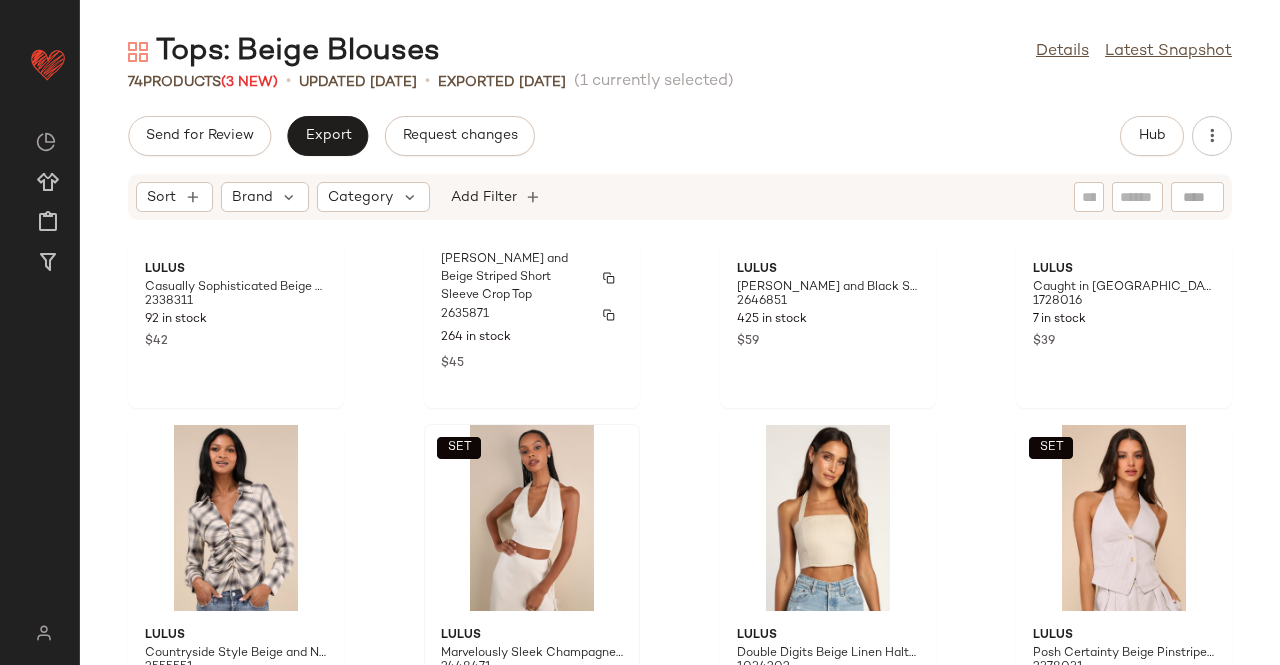 scroll, scrollTop: 1328, scrollLeft: 0, axis: vertical 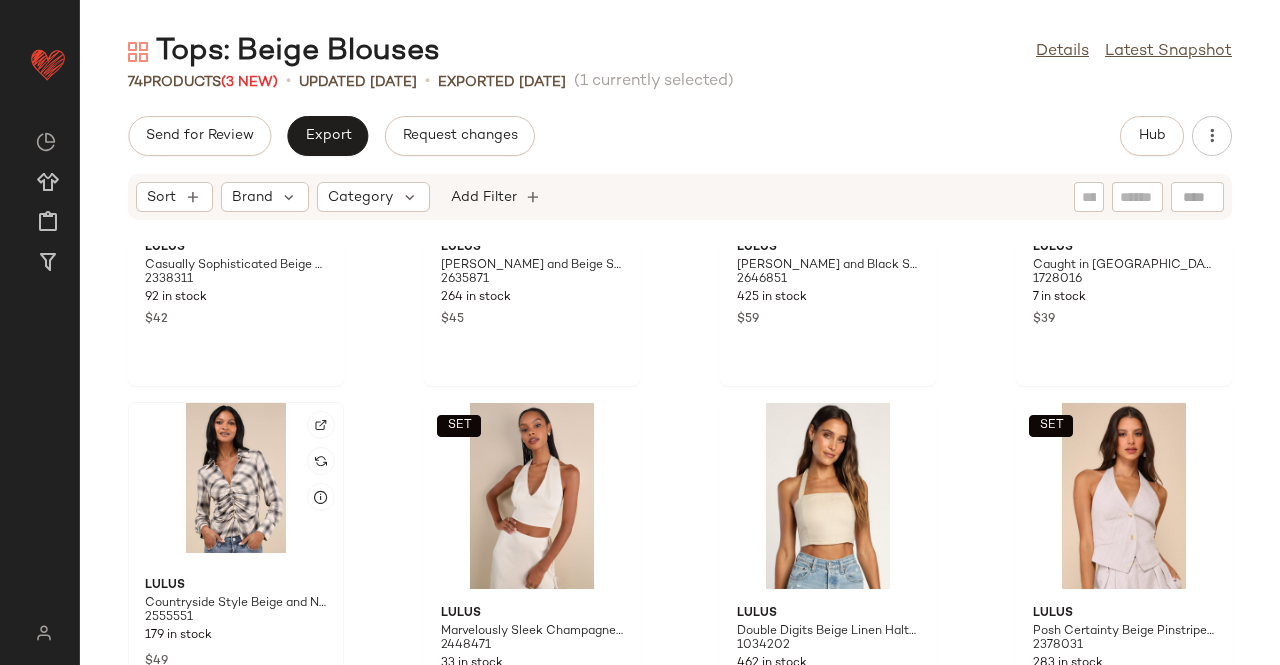click 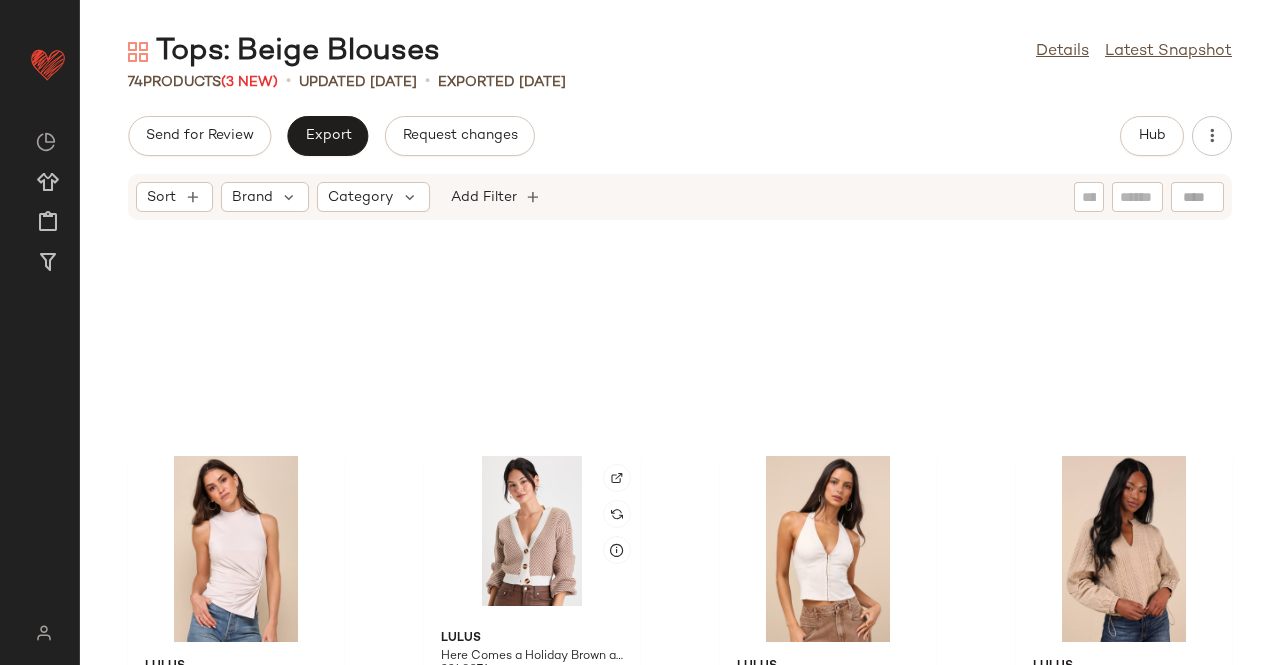scroll, scrollTop: 0, scrollLeft: 0, axis: both 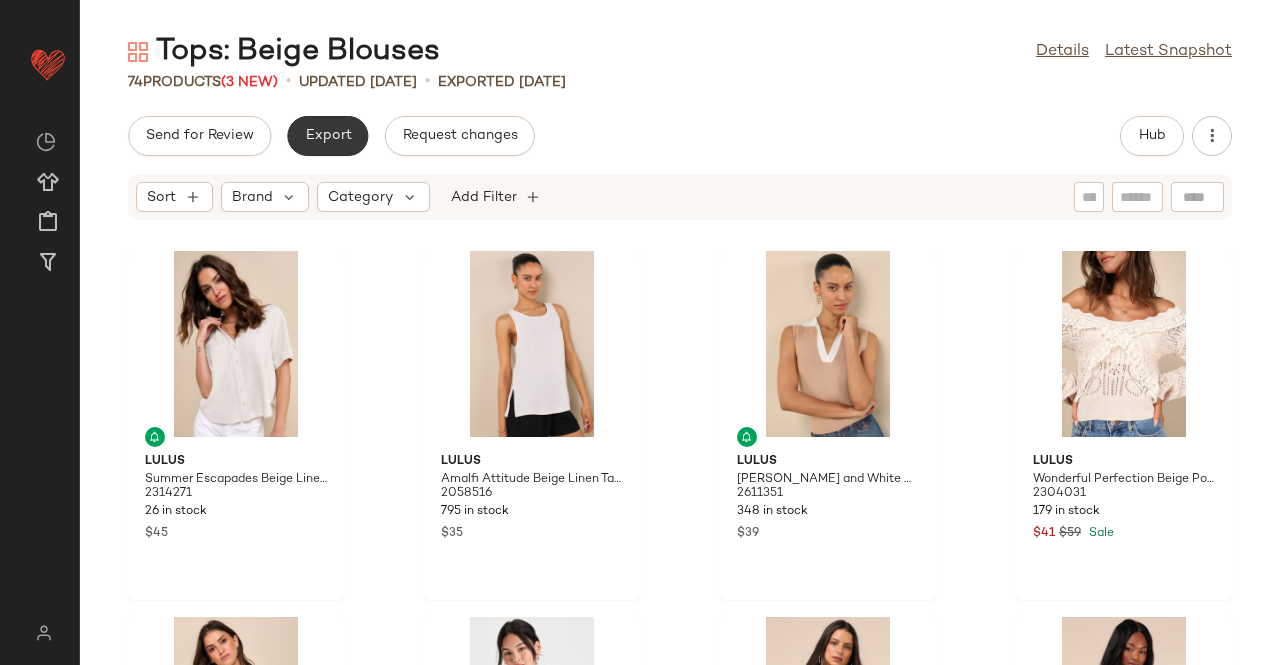 click on "Export" at bounding box center (327, 136) 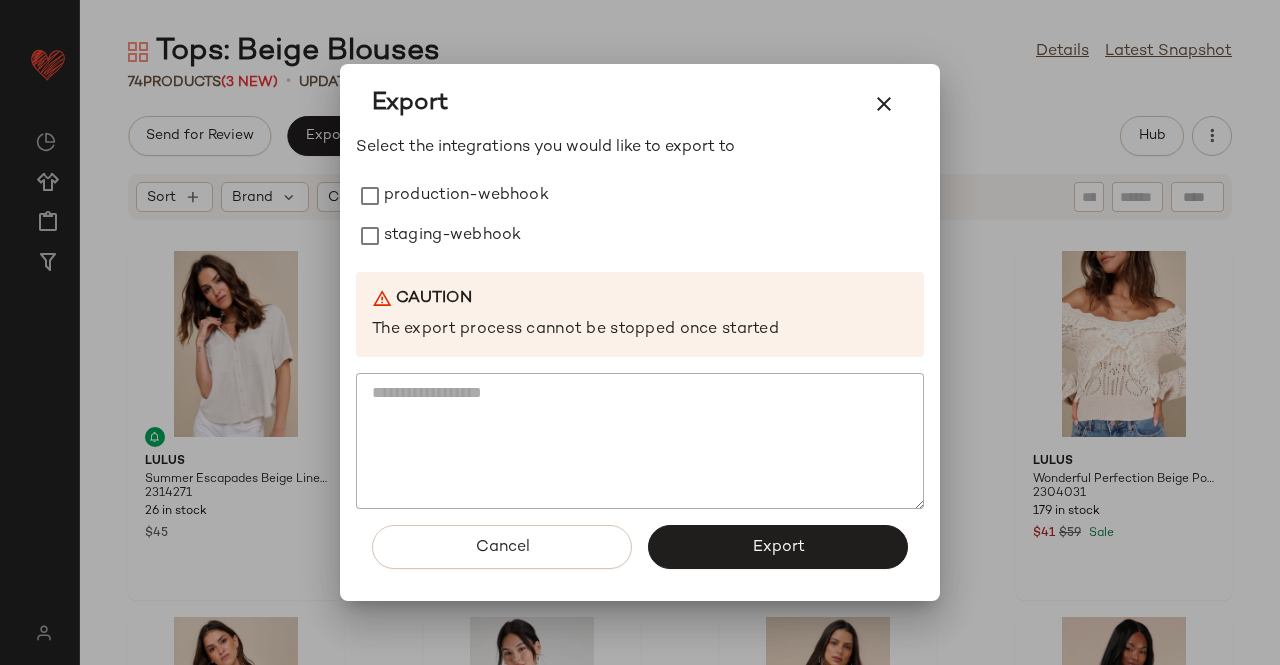 drag, startPoint x: 434, startPoint y: 211, endPoint x: 402, endPoint y: 263, distance: 61.05735 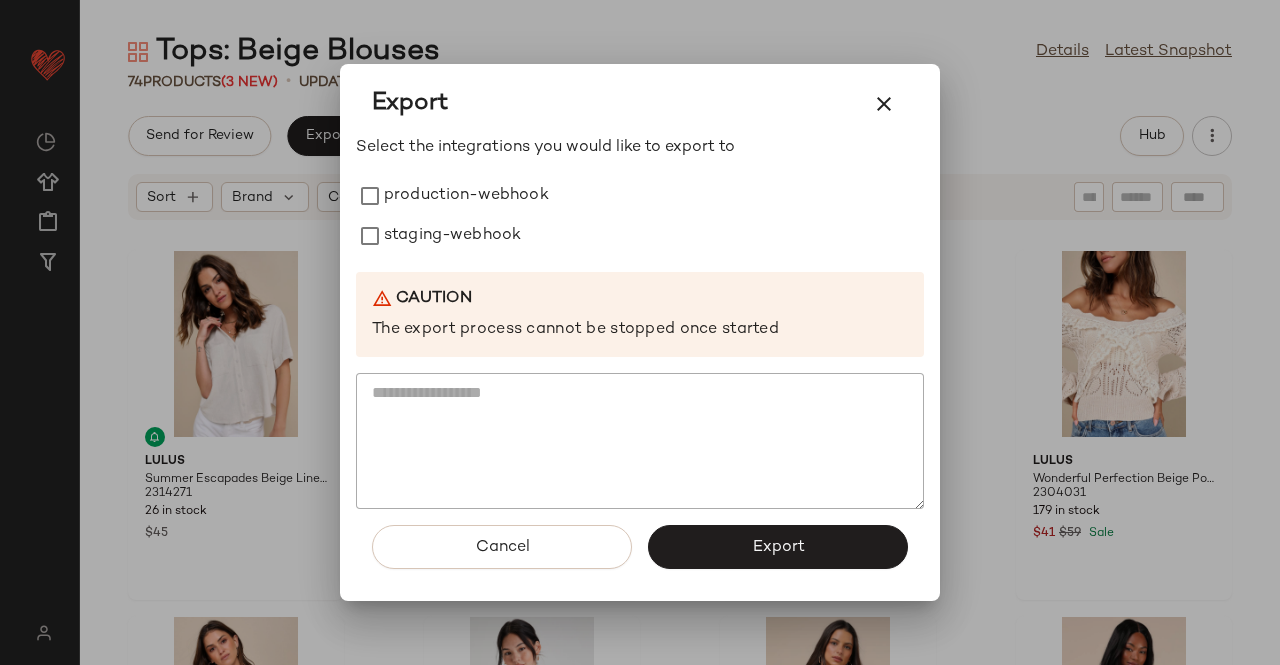 click on "production-webhook staging-webhook" at bounding box center (640, 216) 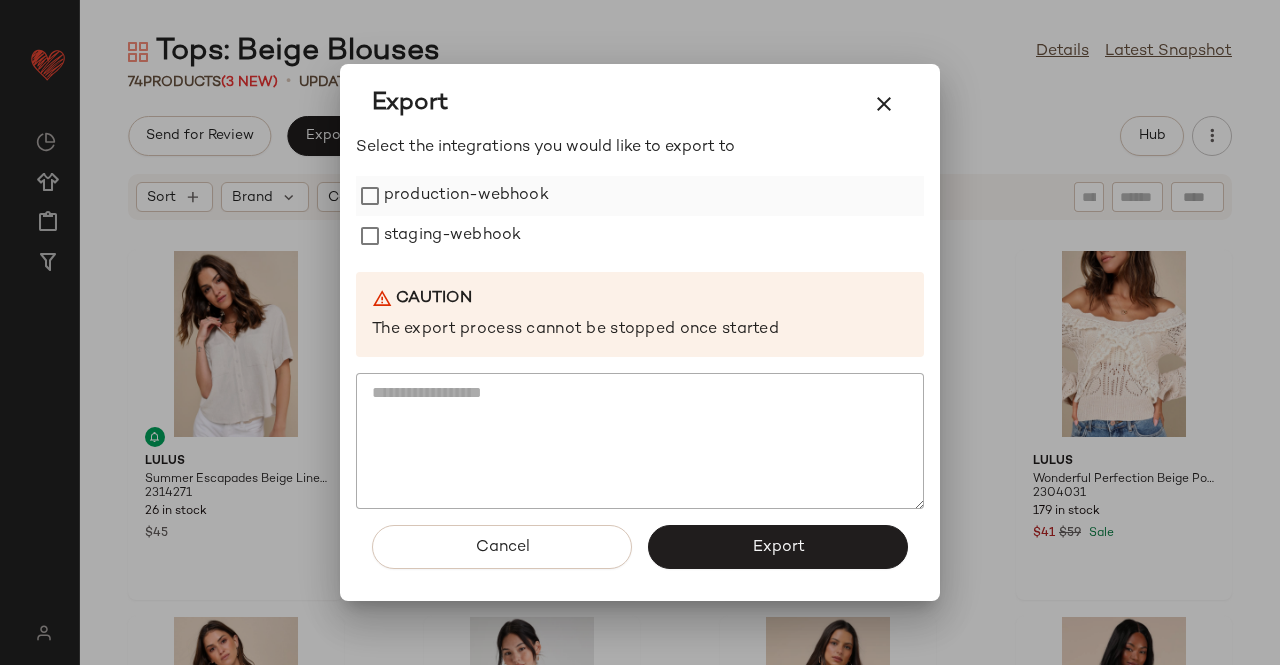 click on "production-webhook" at bounding box center [466, 196] 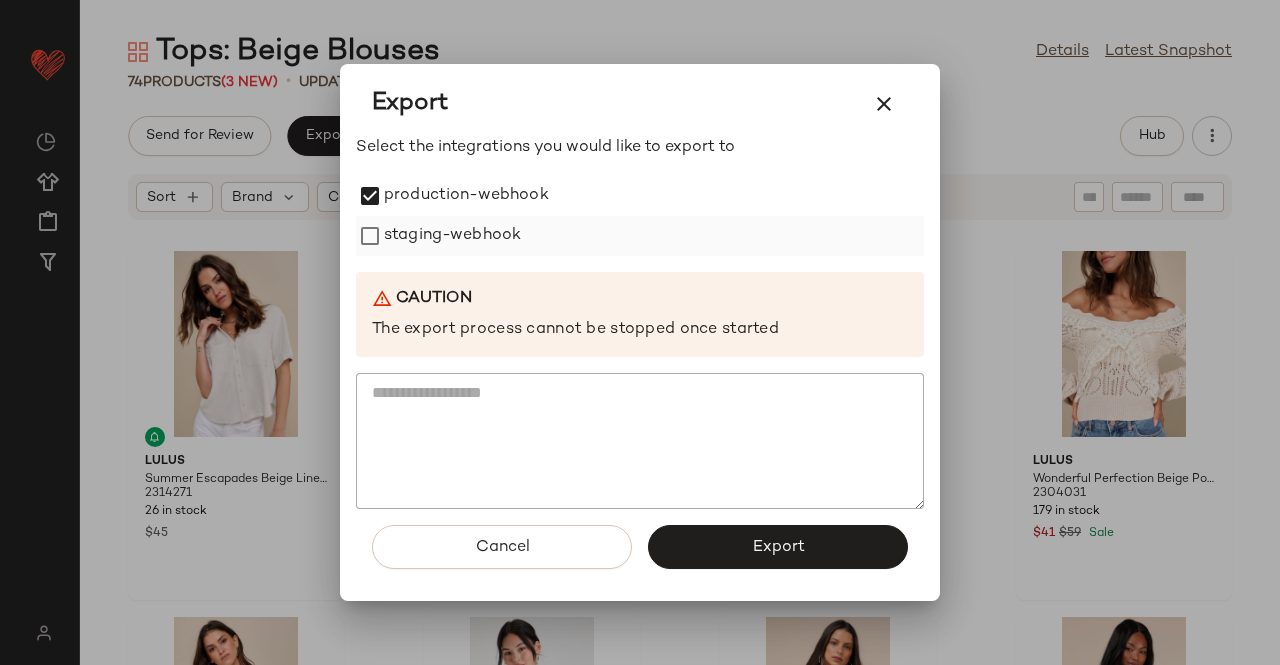 click on "staging-webhook" at bounding box center (452, 236) 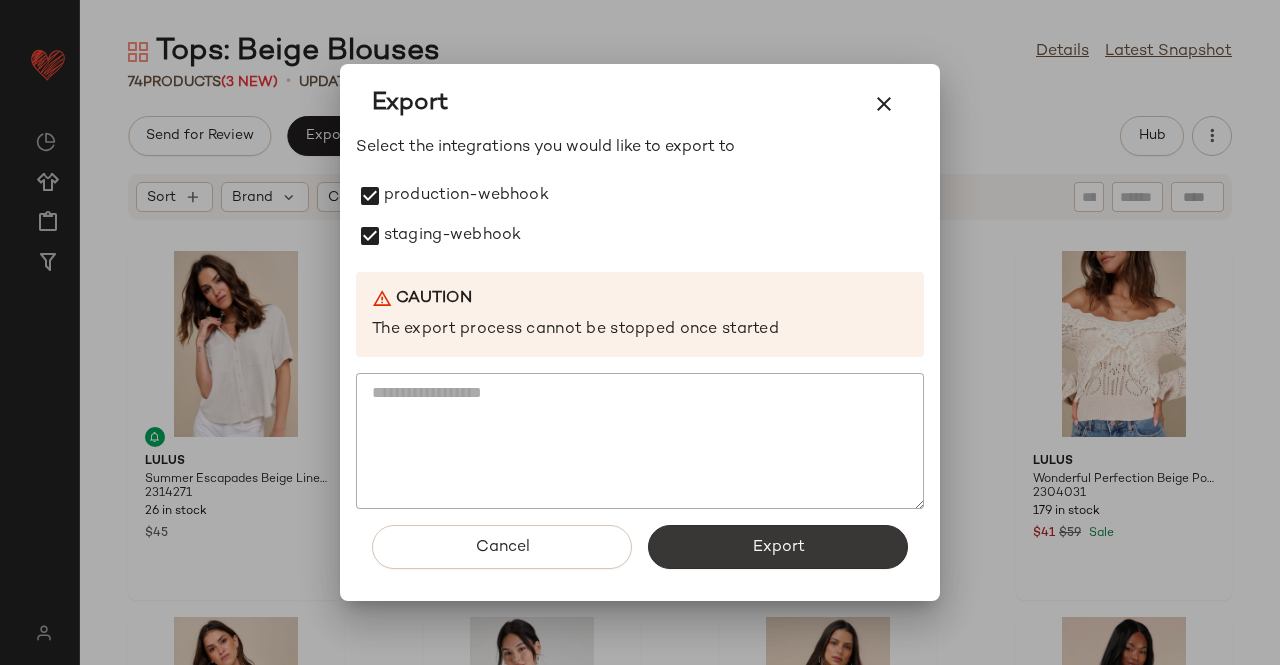 click on "Export" at bounding box center [778, 547] 